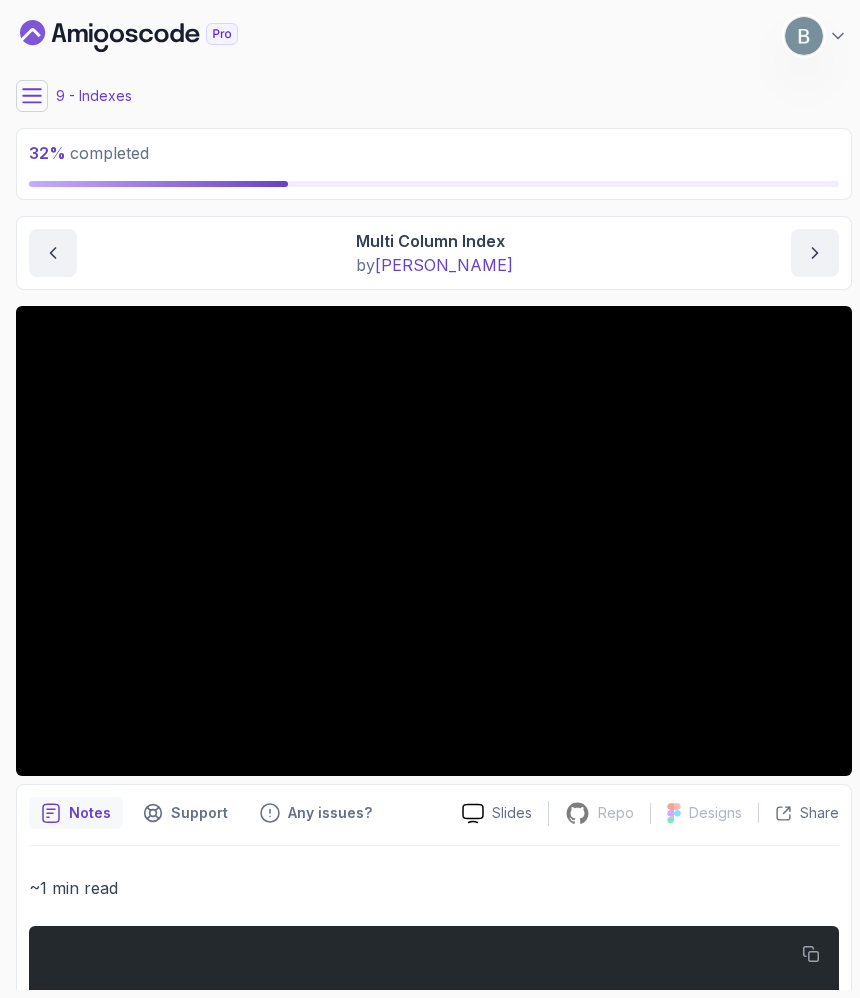 scroll, scrollTop: 0, scrollLeft: 0, axis: both 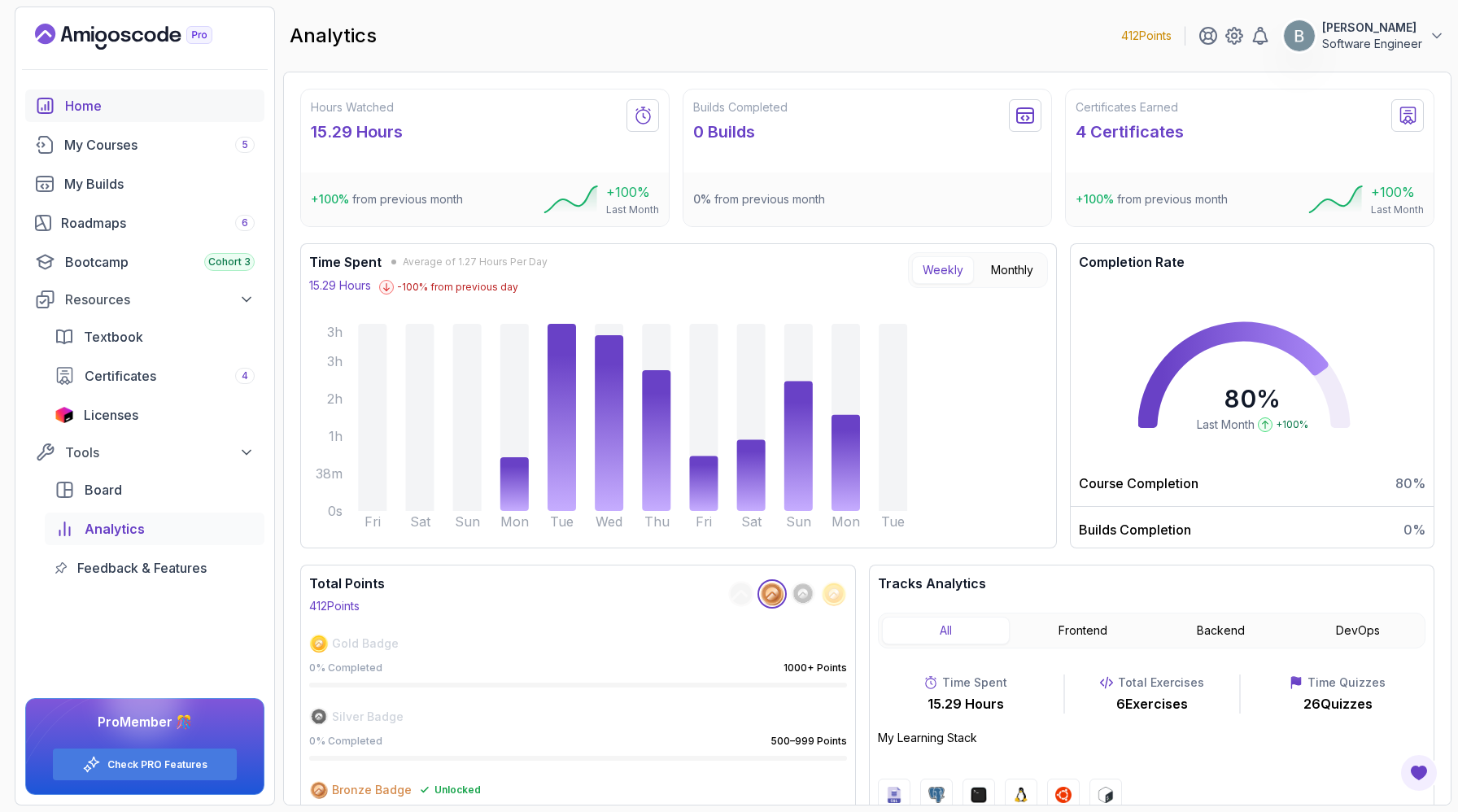 click on "Home" at bounding box center (159, 106) 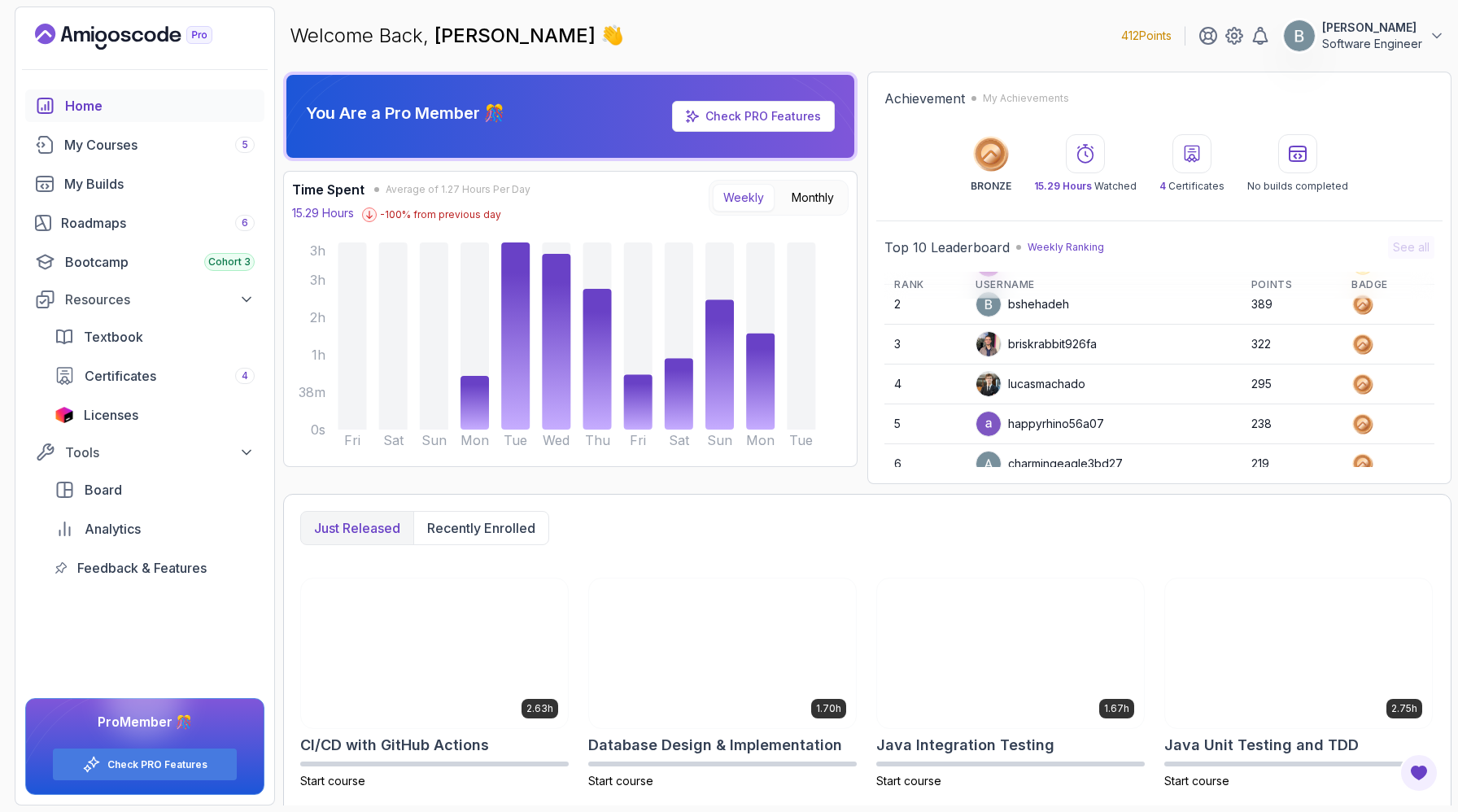 scroll, scrollTop: 0, scrollLeft: 0, axis: both 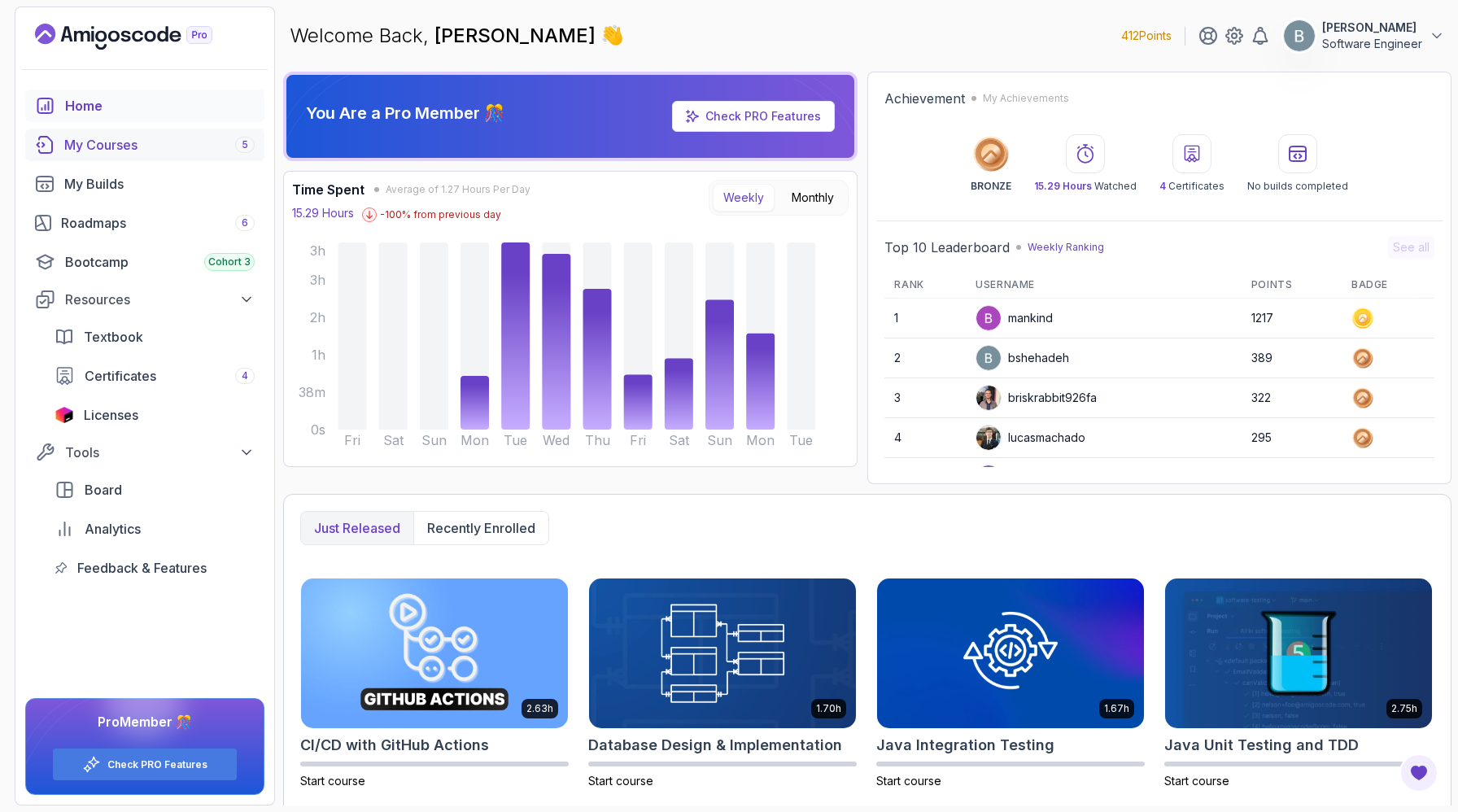 click on "My Courses 5" at bounding box center (159, 145) 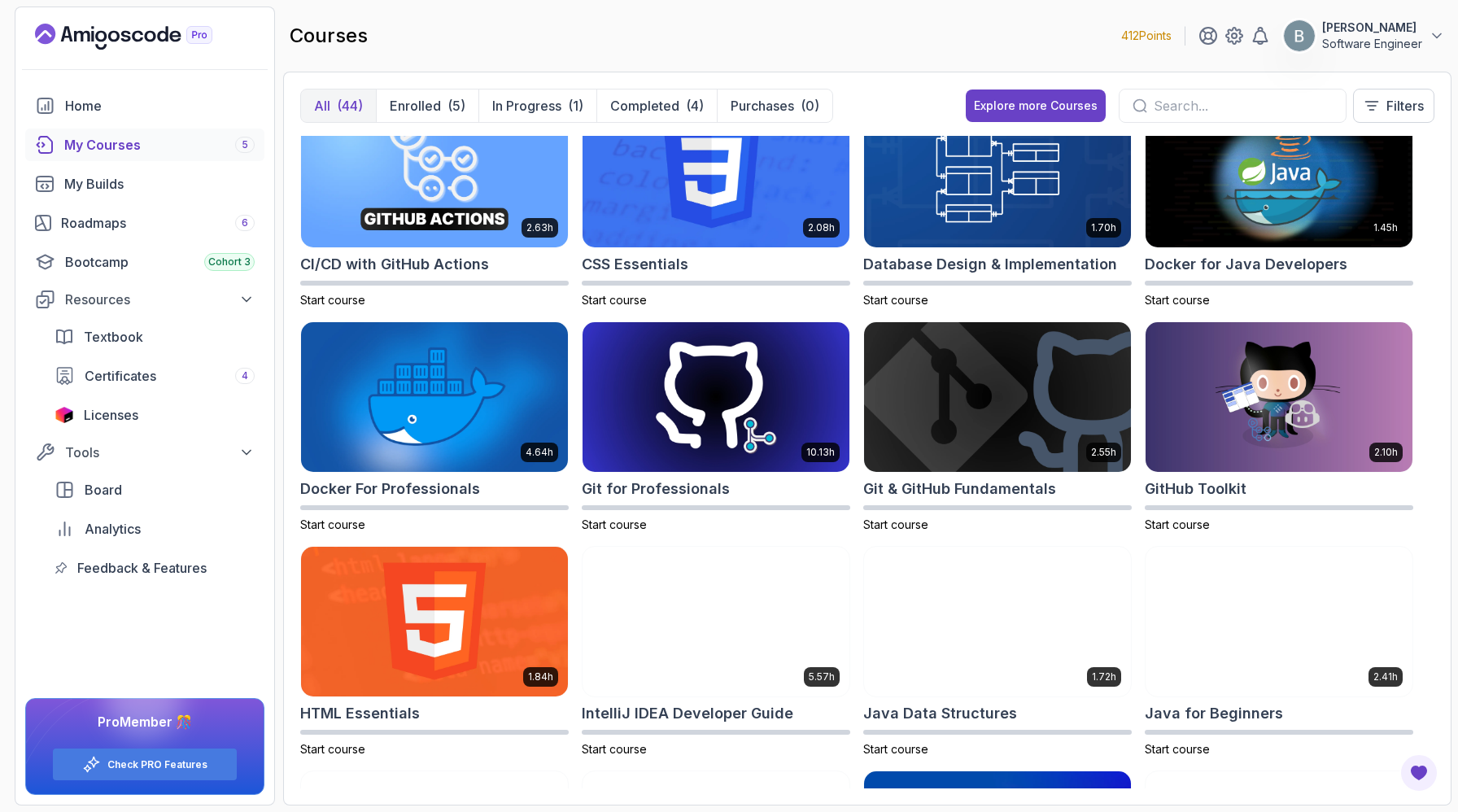 scroll, scrollTop: 0, scrollLeft: 0, axis: both 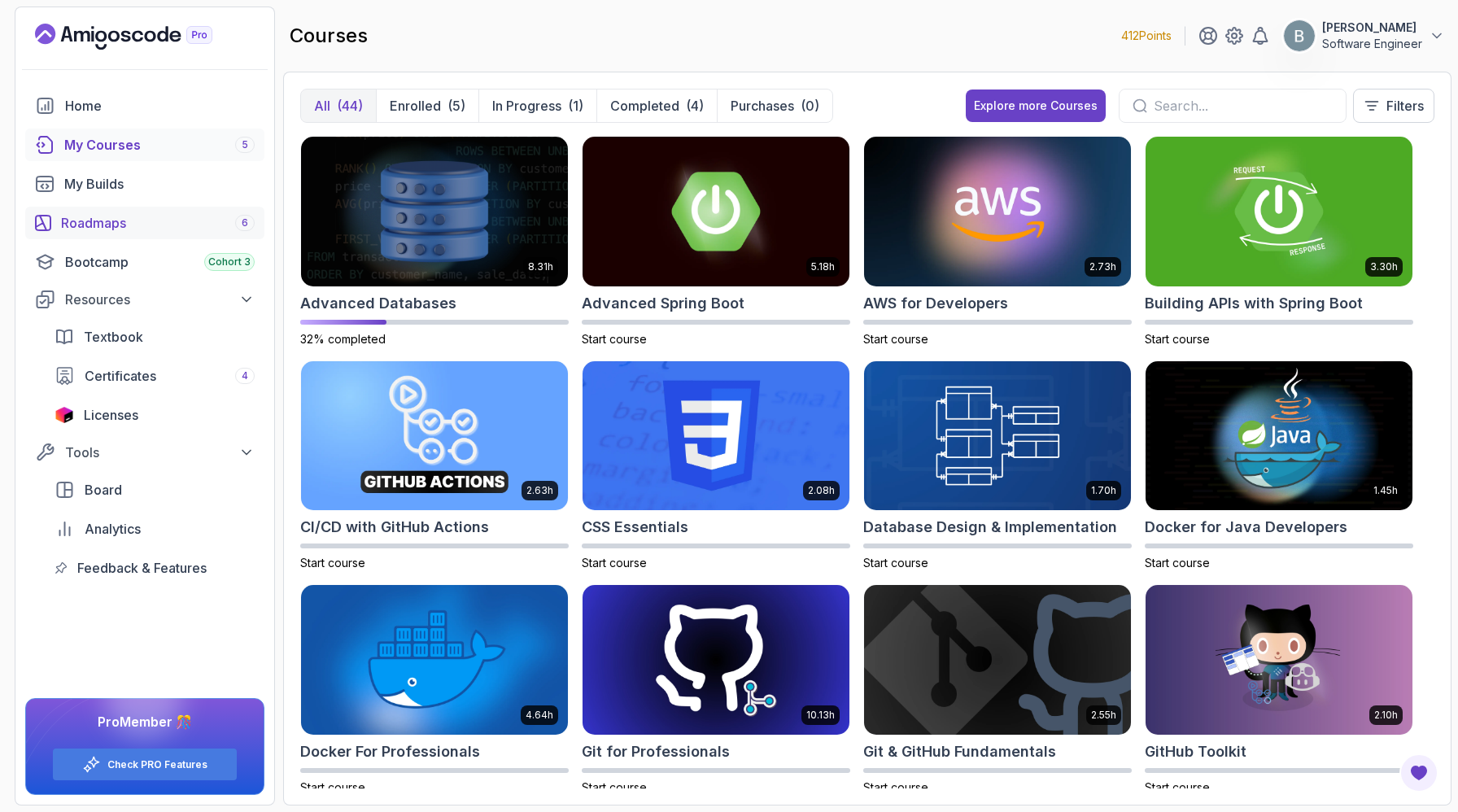 click on "Roadmaps 6" at bounding box center (158, 223) 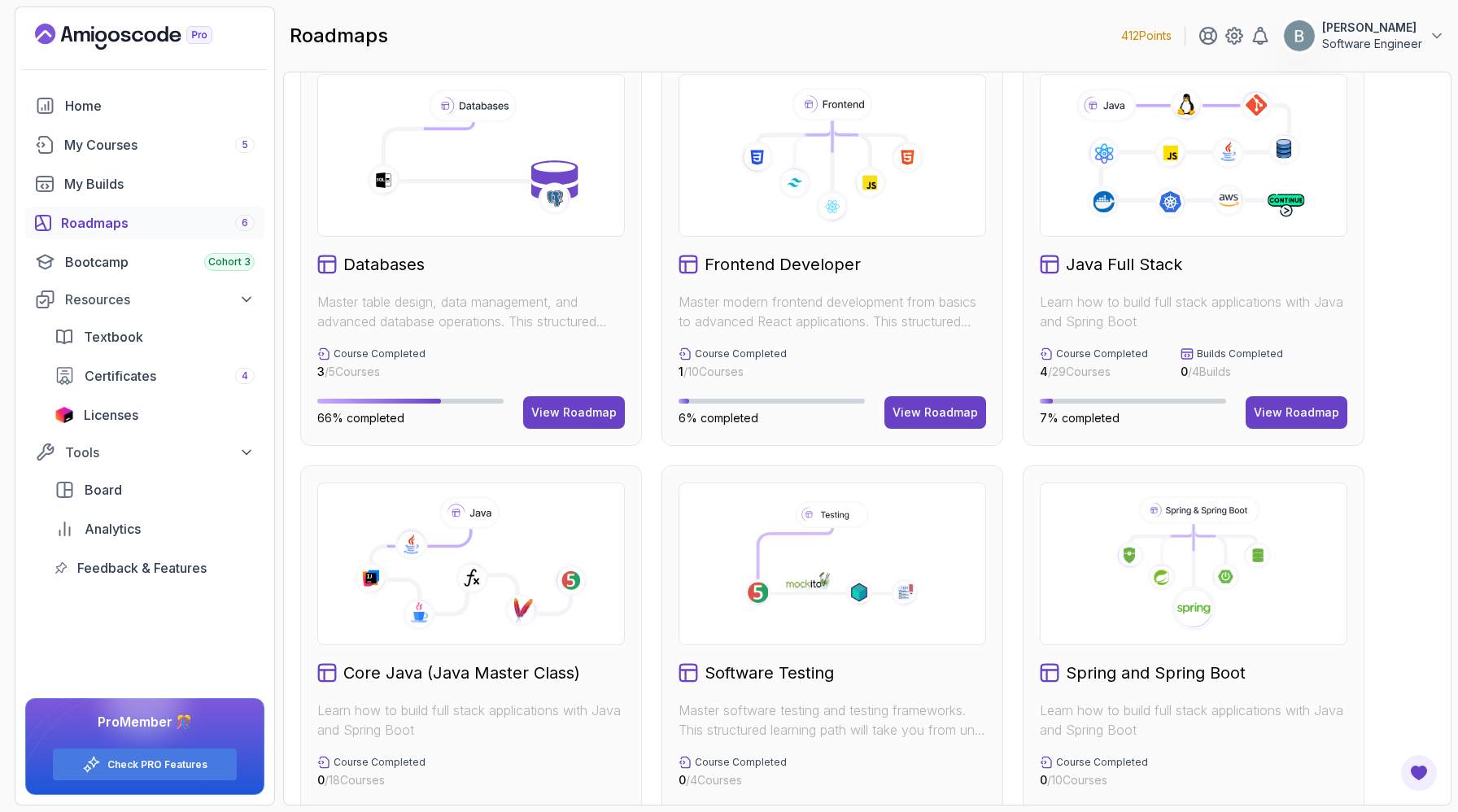 scroll, scrollTop: 0, scrollLeft: 0, axis: both 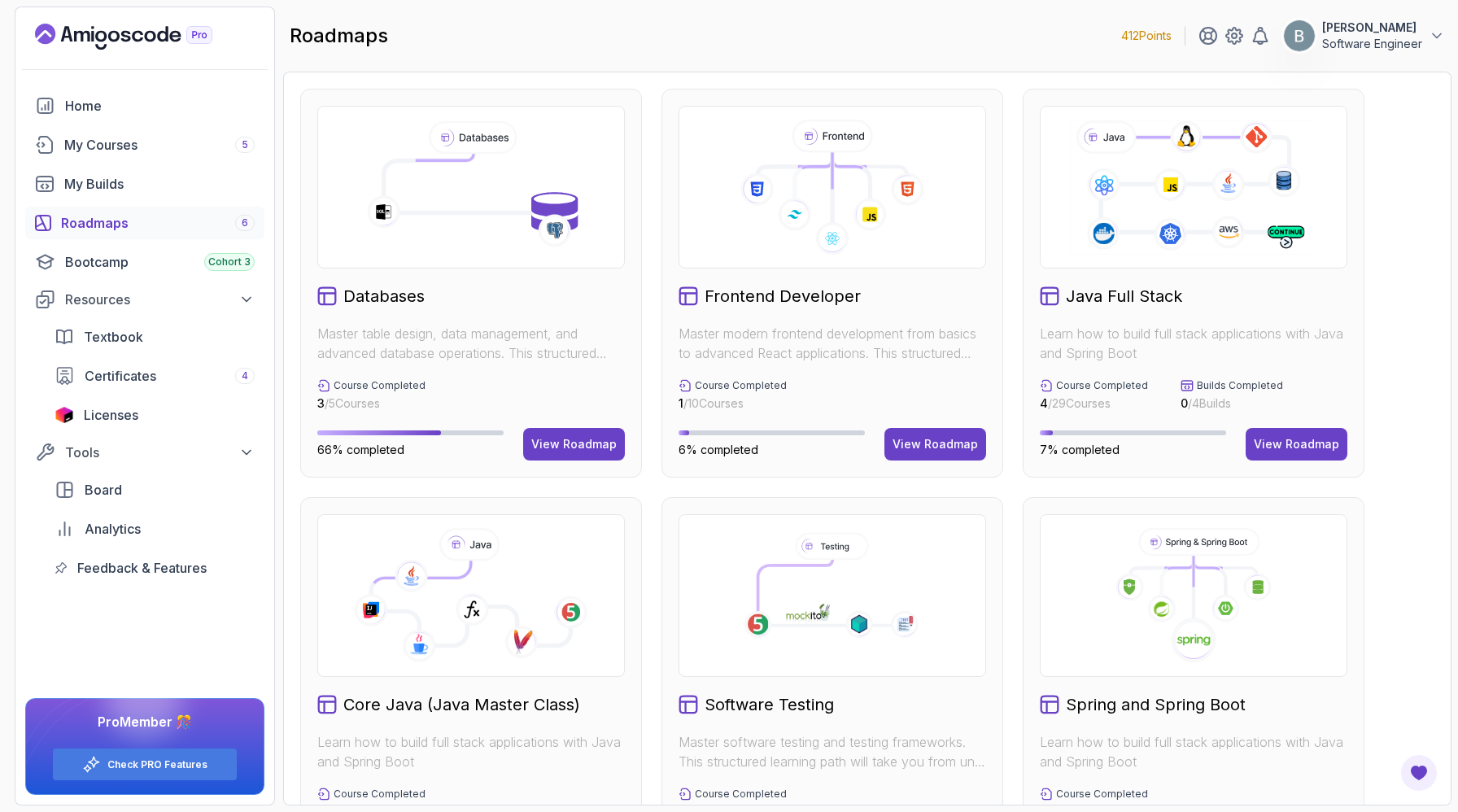 click 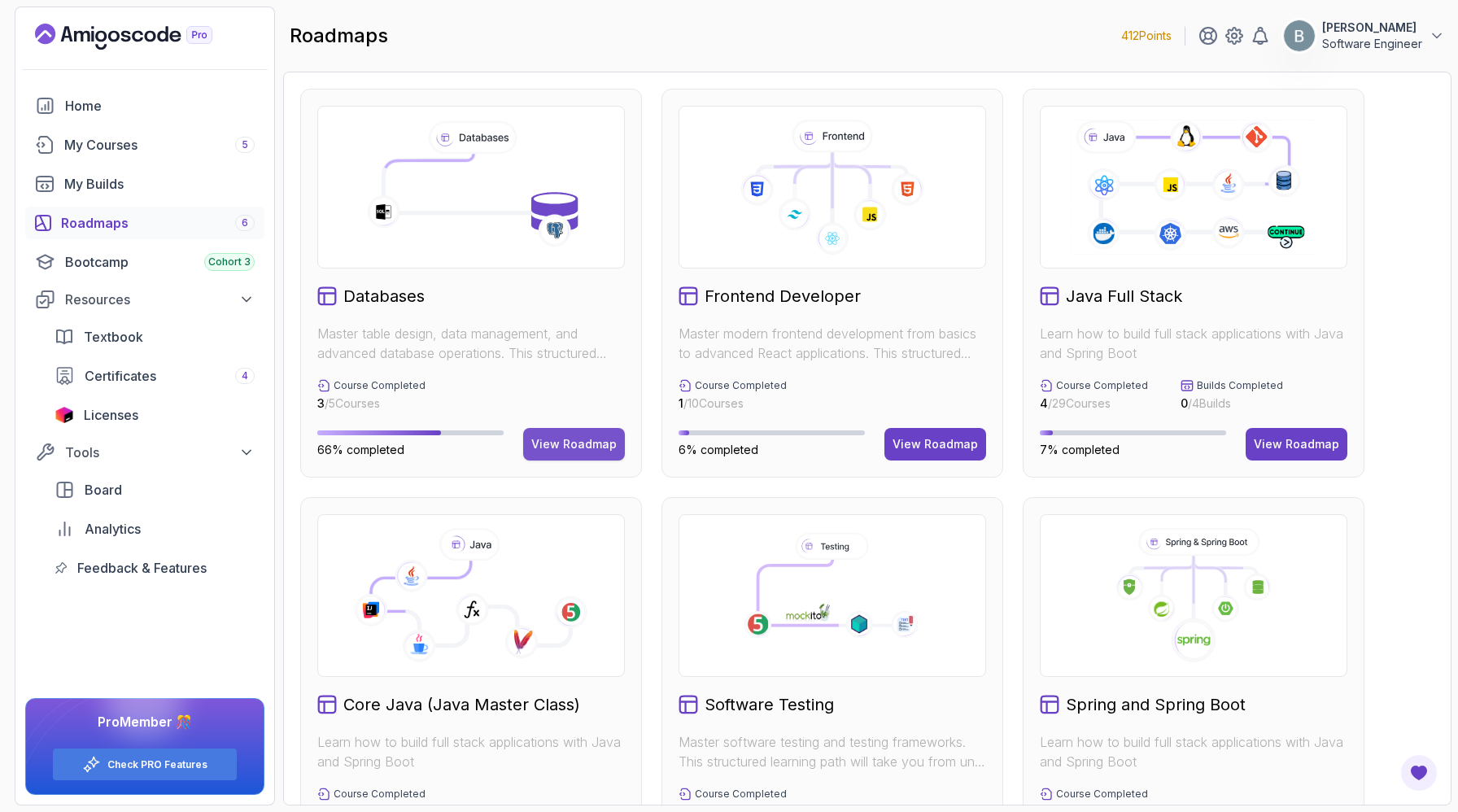 click on "View Roadmap" at bounding box center [574, 444] 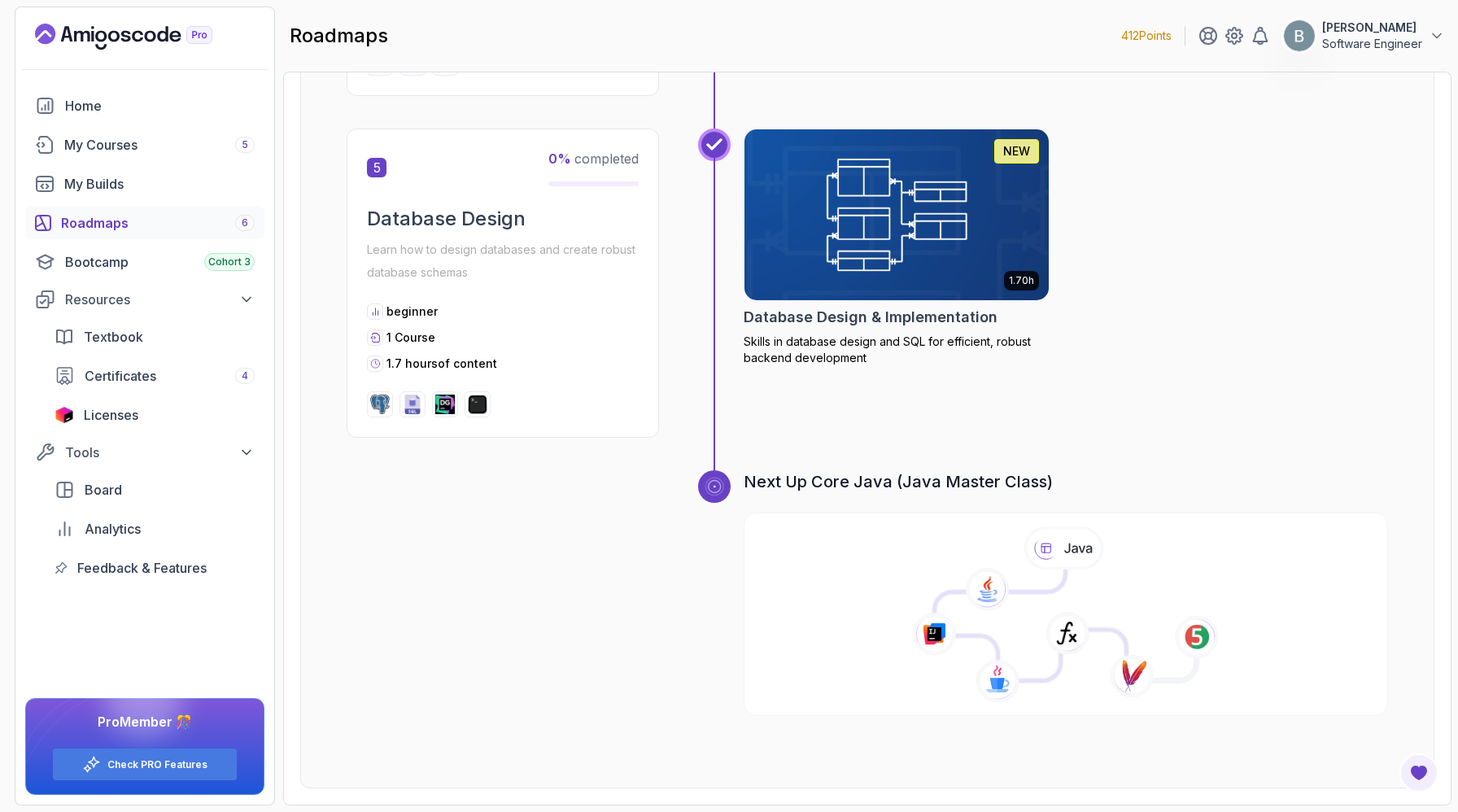 scroll, scrollTop: 2067, scrollLeft: 0, axis: vertical 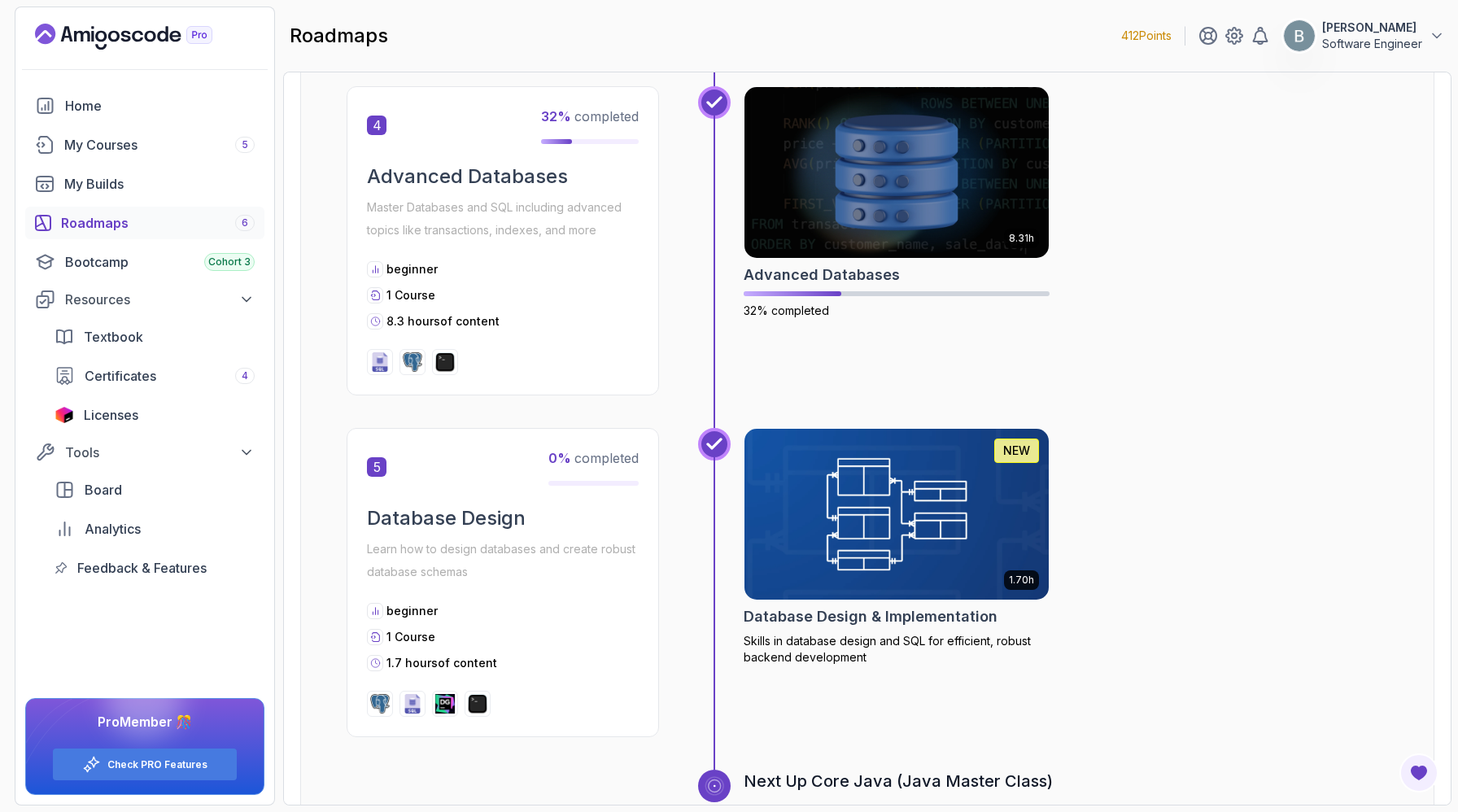 click 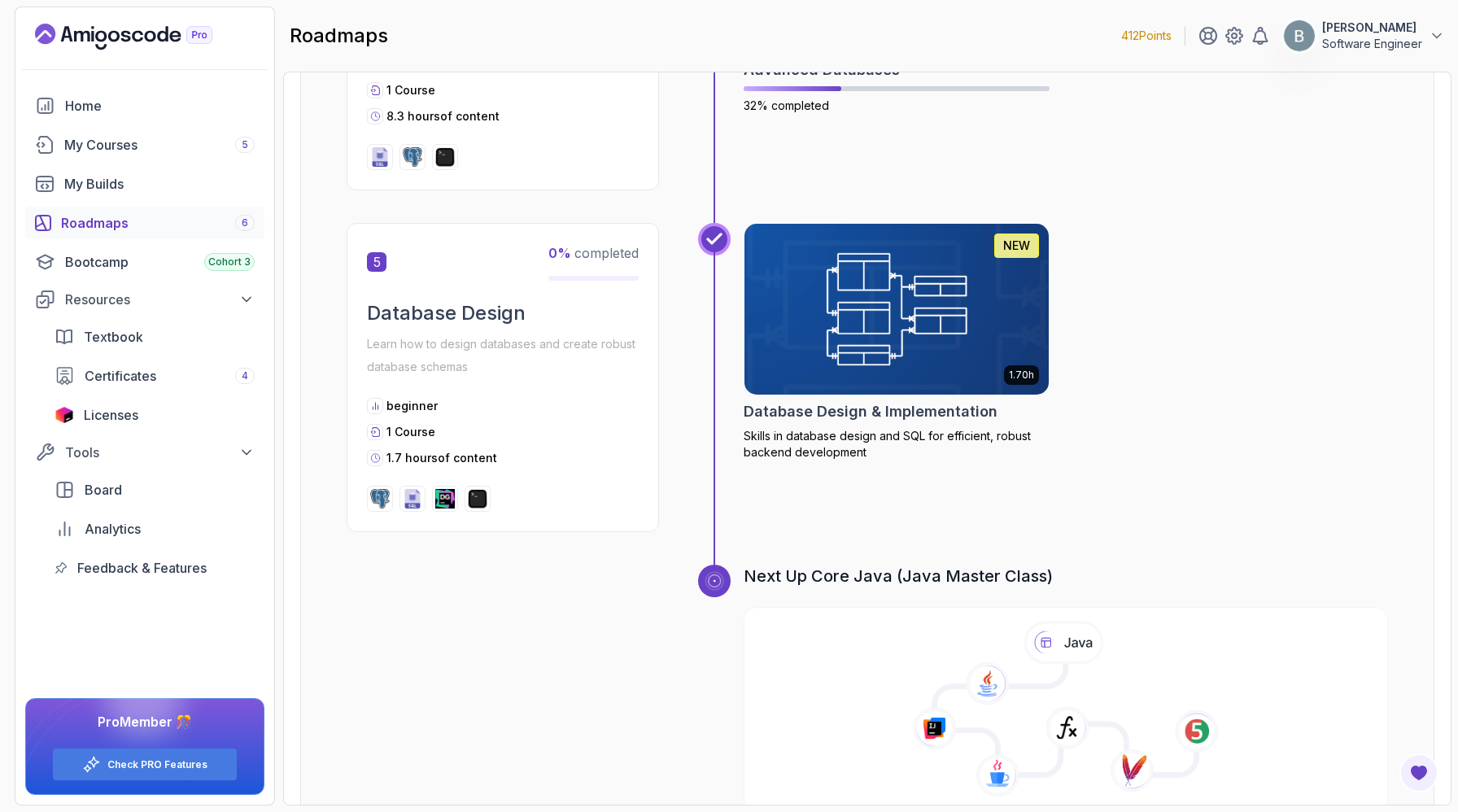 scroll, scrollTop: 1648, scrollLeft: 0, axis: vertical 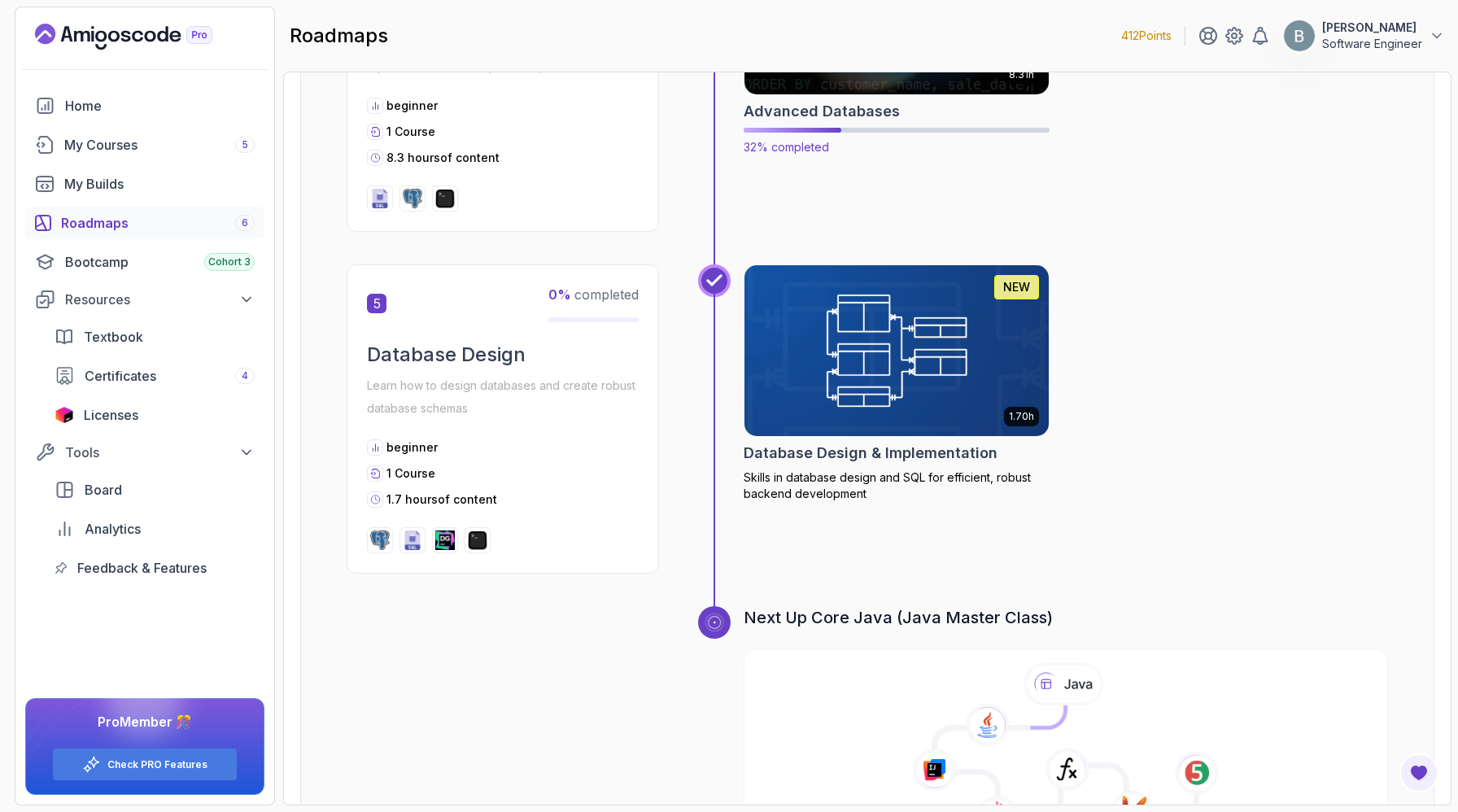 click at bounding box center [897, 9] 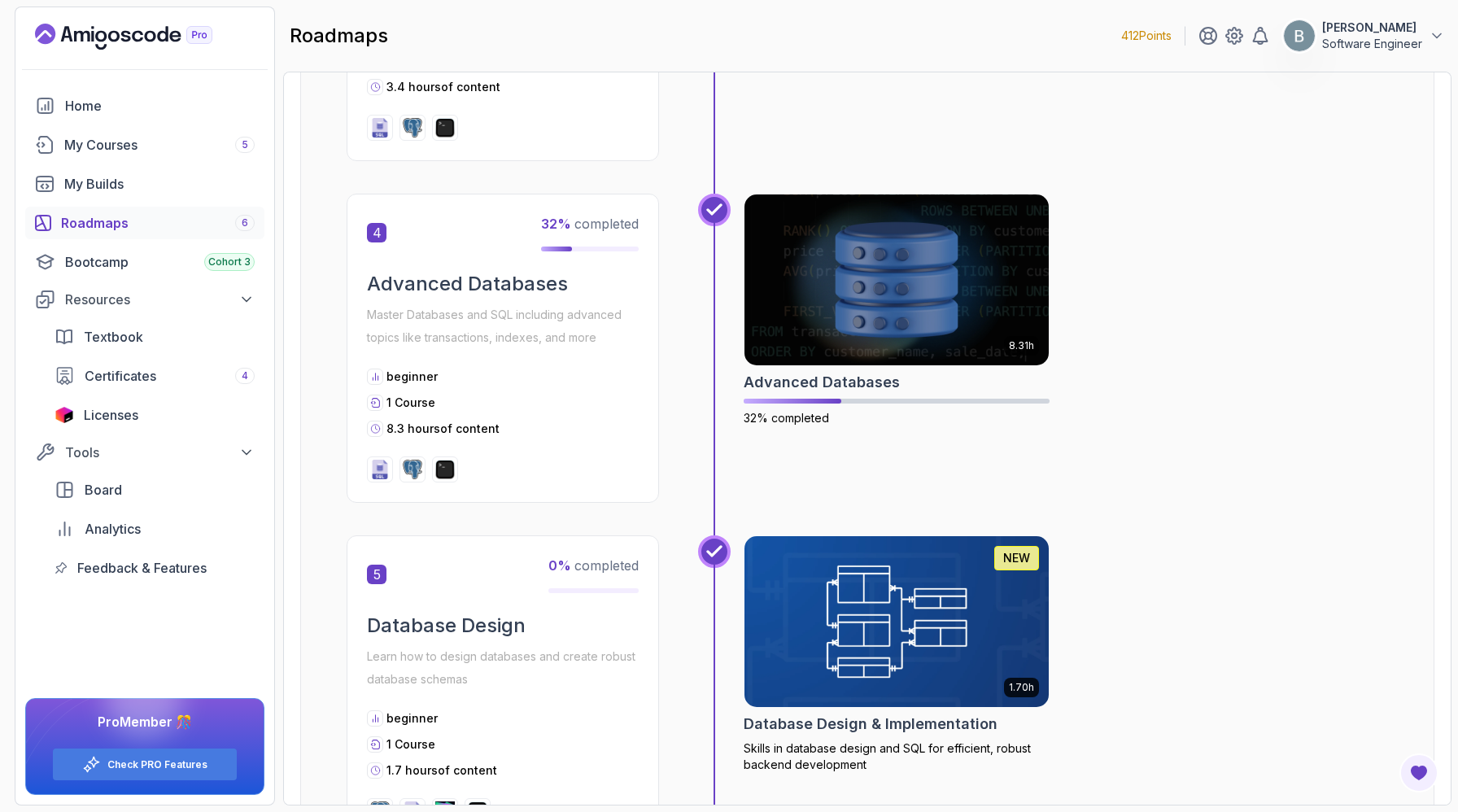 scroll, scrollTop: 1421, scrollLeft: 0, axis: vertical 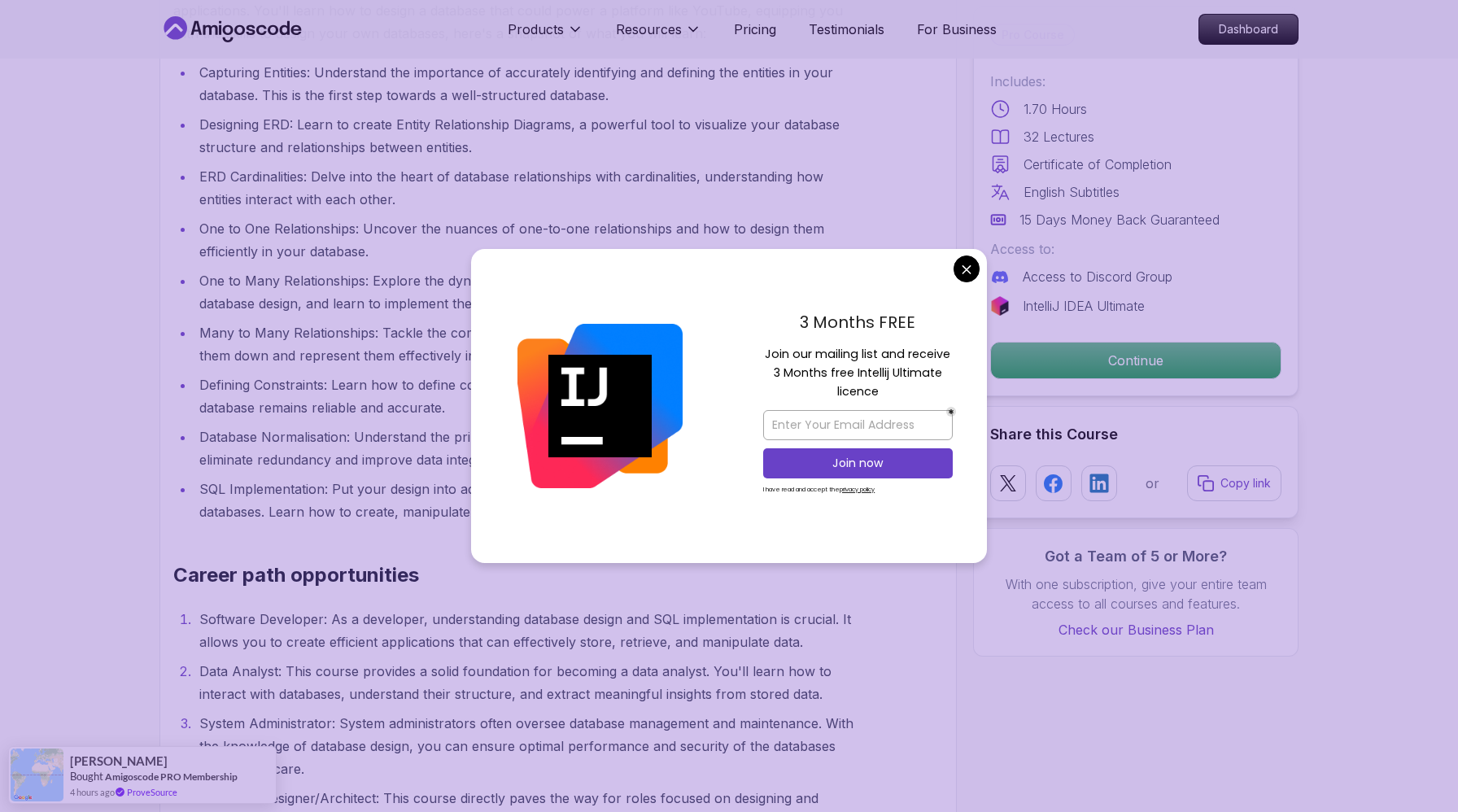 click on "Products Resources Pricing Testimonials For Business Dashboard Products Resources Pricing Testimonials For Business Dashboard Database Design & Implementation Skills in database design and SQL for efficient, robust backend development Mama Samba Braima Djalo  /   Instructor Pro Course Includes: 1.70 Hours 32 Lectures Certificate of Completion English Subtitles 15 Days Money Back Guaranteed Access to: Access to Discord Group IntelliJ IDEA Ultimate Continue Share this Course or Copy link Got a Team of 5 or More? With one subscription, give your entire team access to all courses and features. Check our Business Plan Mama Samba Braima Djalo  /   Instructor What you will learn postgres sql datagrip terminal Database Design Entity-Relationship Diagrams (ERD) Unique Constraints in Database Design One-to-One Relationships One-to-Many Relationships Many-to-Many Relationships Normalizing Databases with 1NF, 2NF, 3NF
Who is the course for?
{" "}
Career path opportunities" at bounding box center (729, 1129) 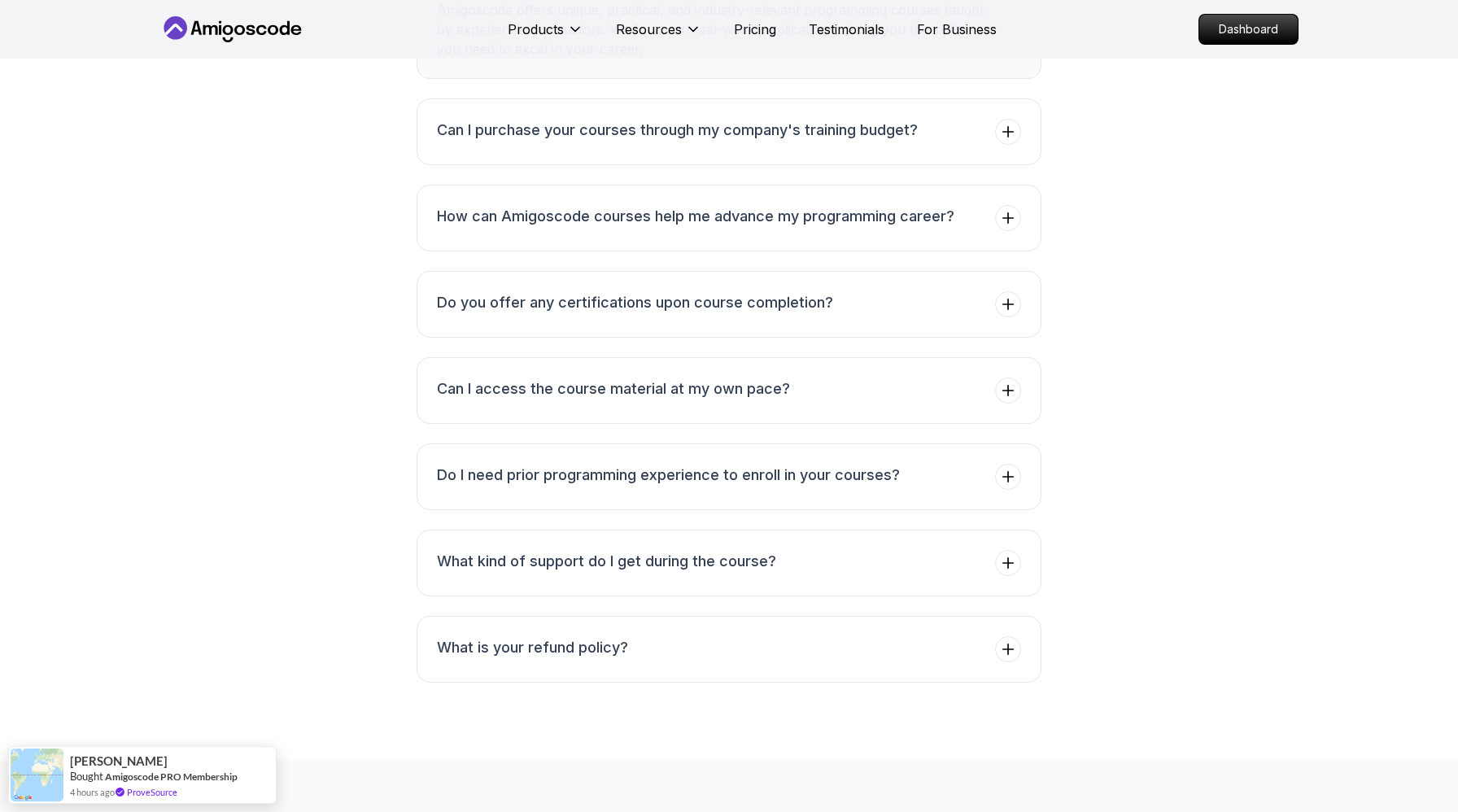scroll, scrollTop: 3779, scrollLeft: 0, axis: vertical 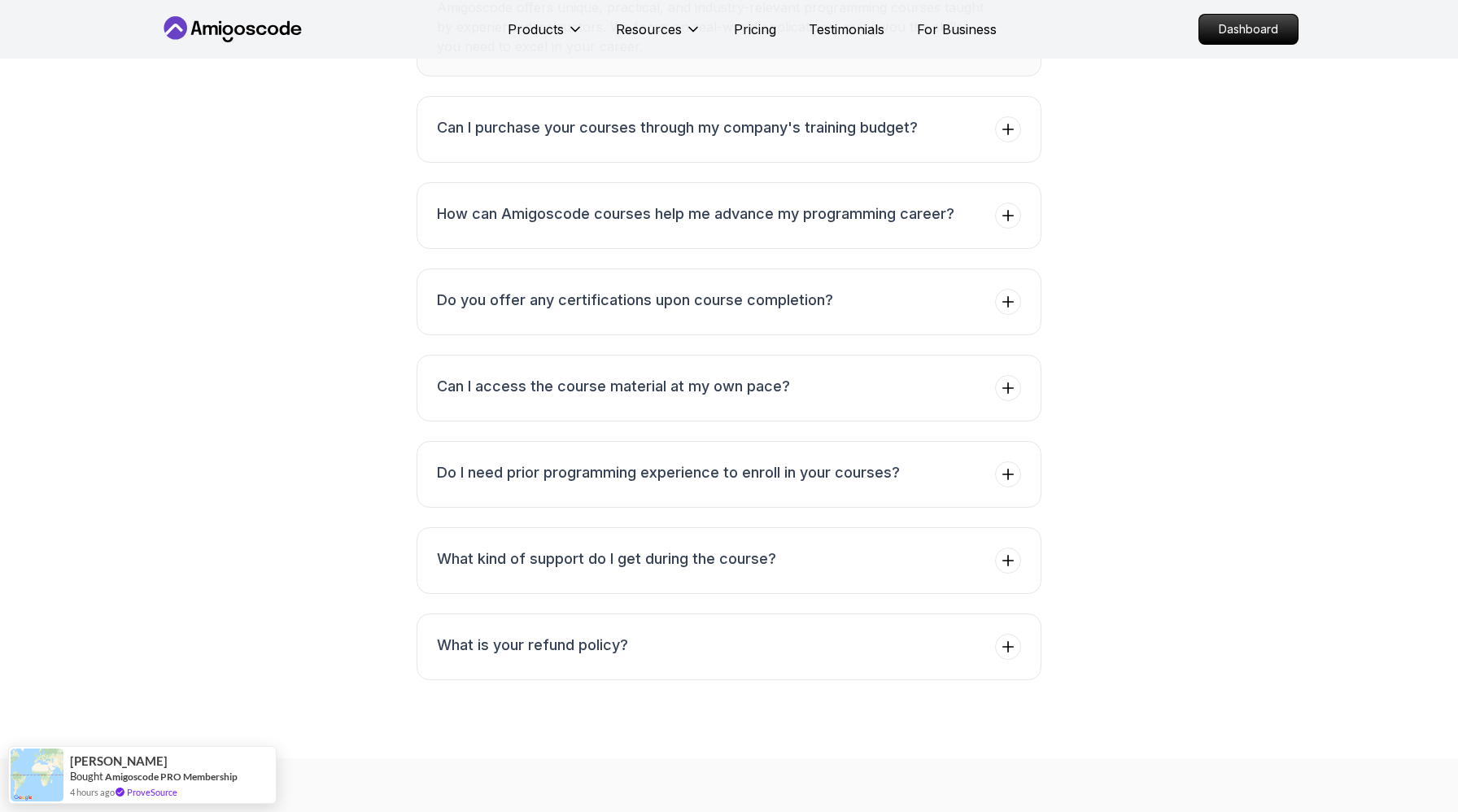 click on "Database Normalization" at bounding box center [283, -643] 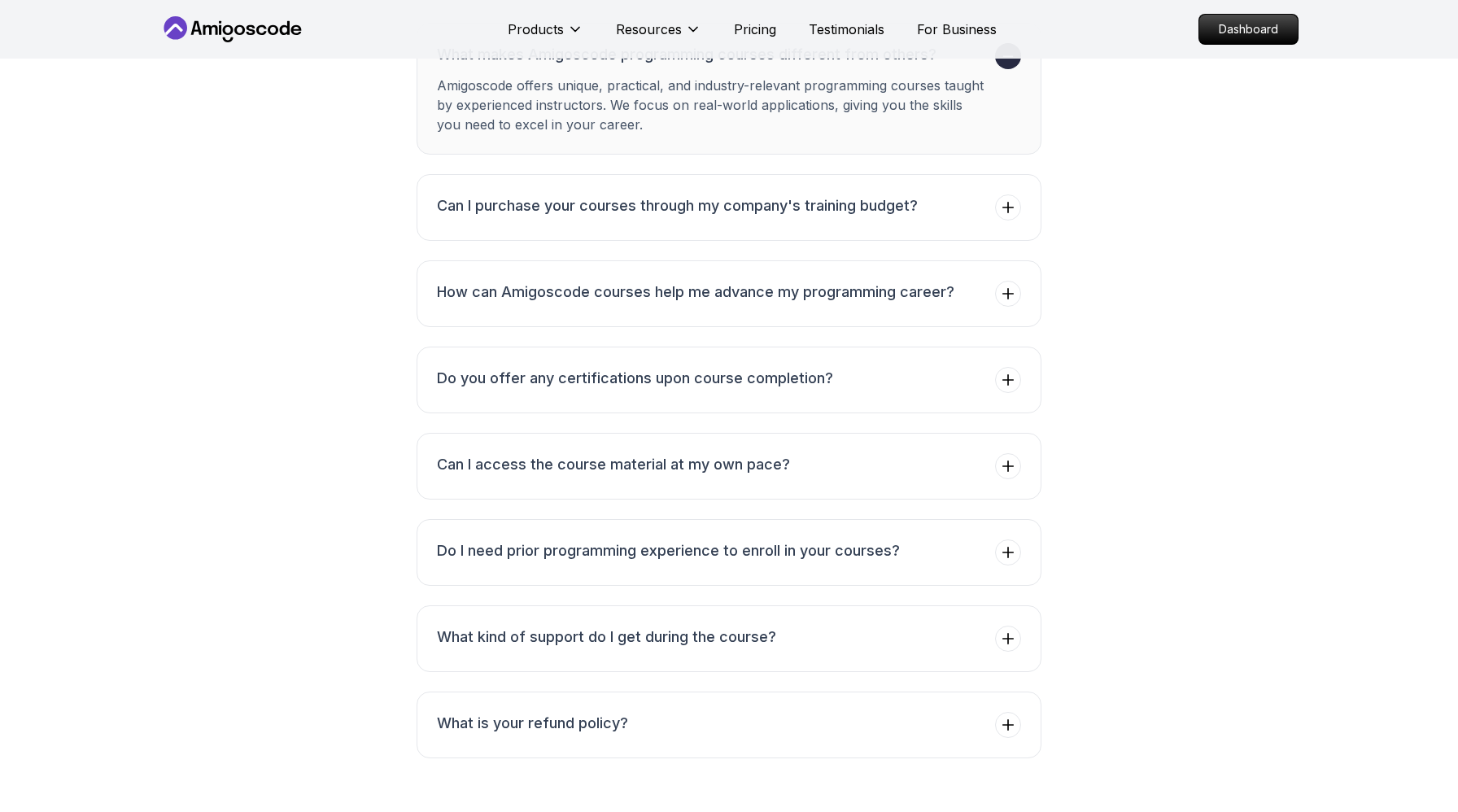 click on "Database Normalization" at bounding box center (283, -760) 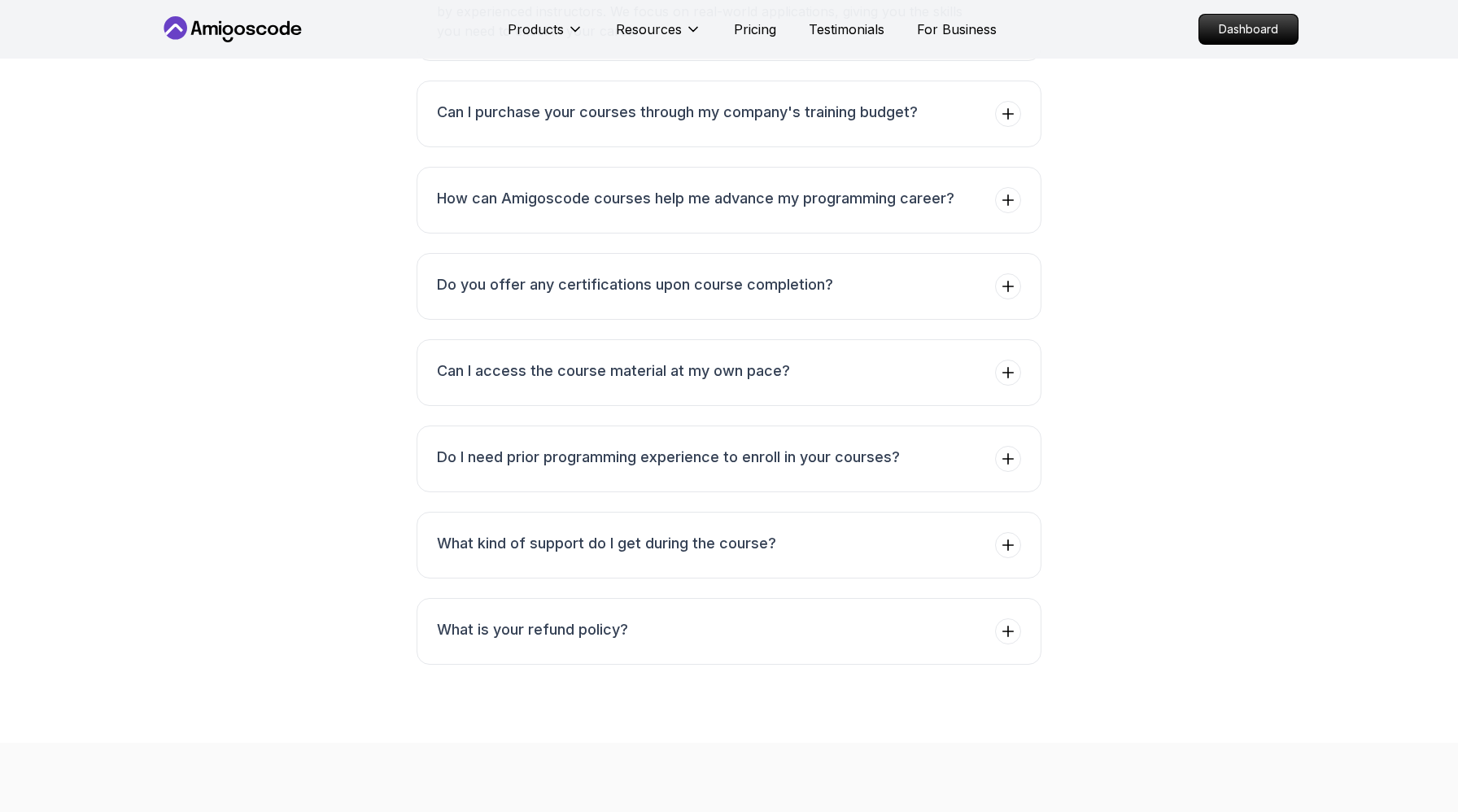 scroll, scrollTop: 3637, scrollLeft: 0, axis: vertical 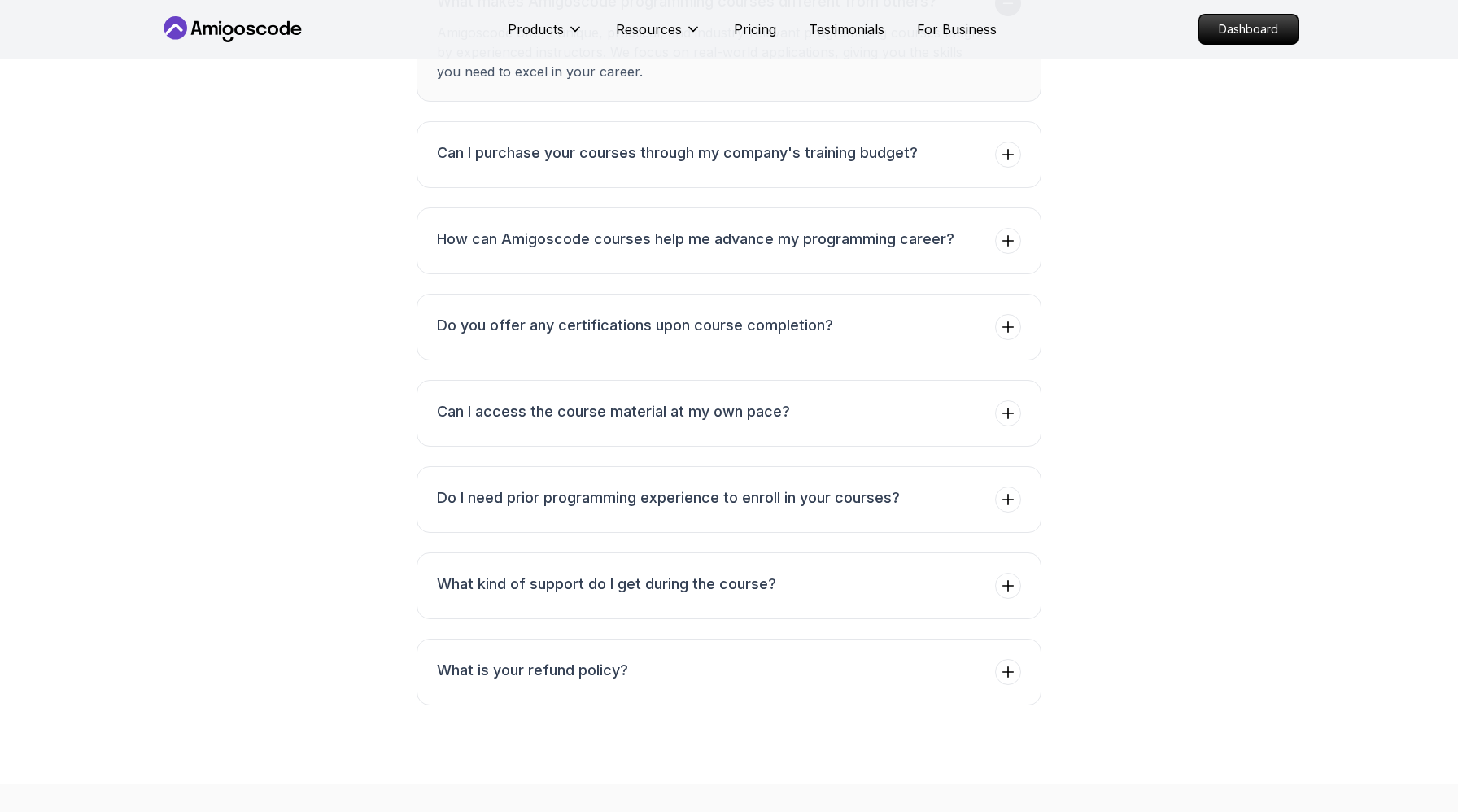 click on "Database Design" at bounding box center [261, -691] 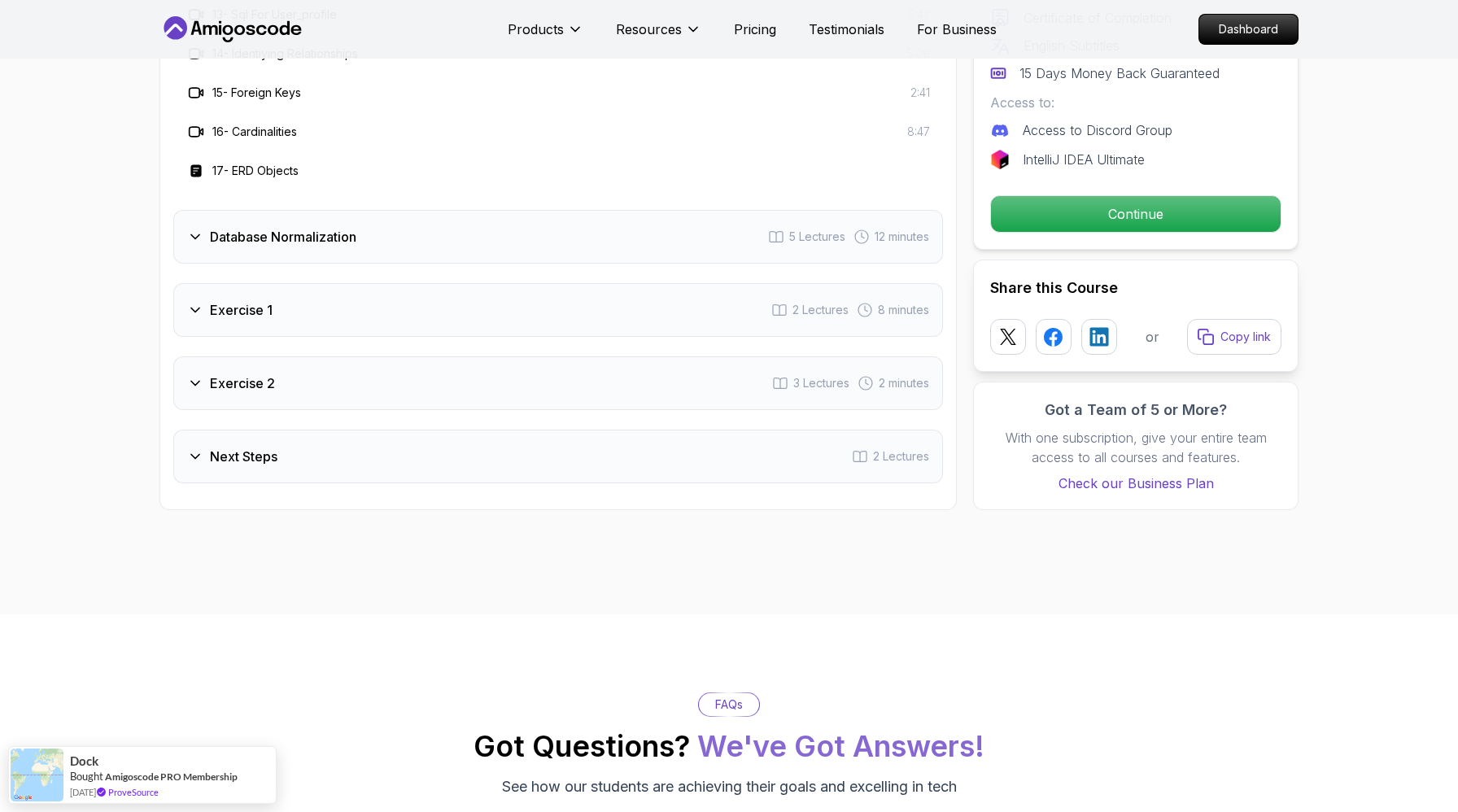 scroll, scrollTop: 3445, scrollLeft: 0, axis: vertical 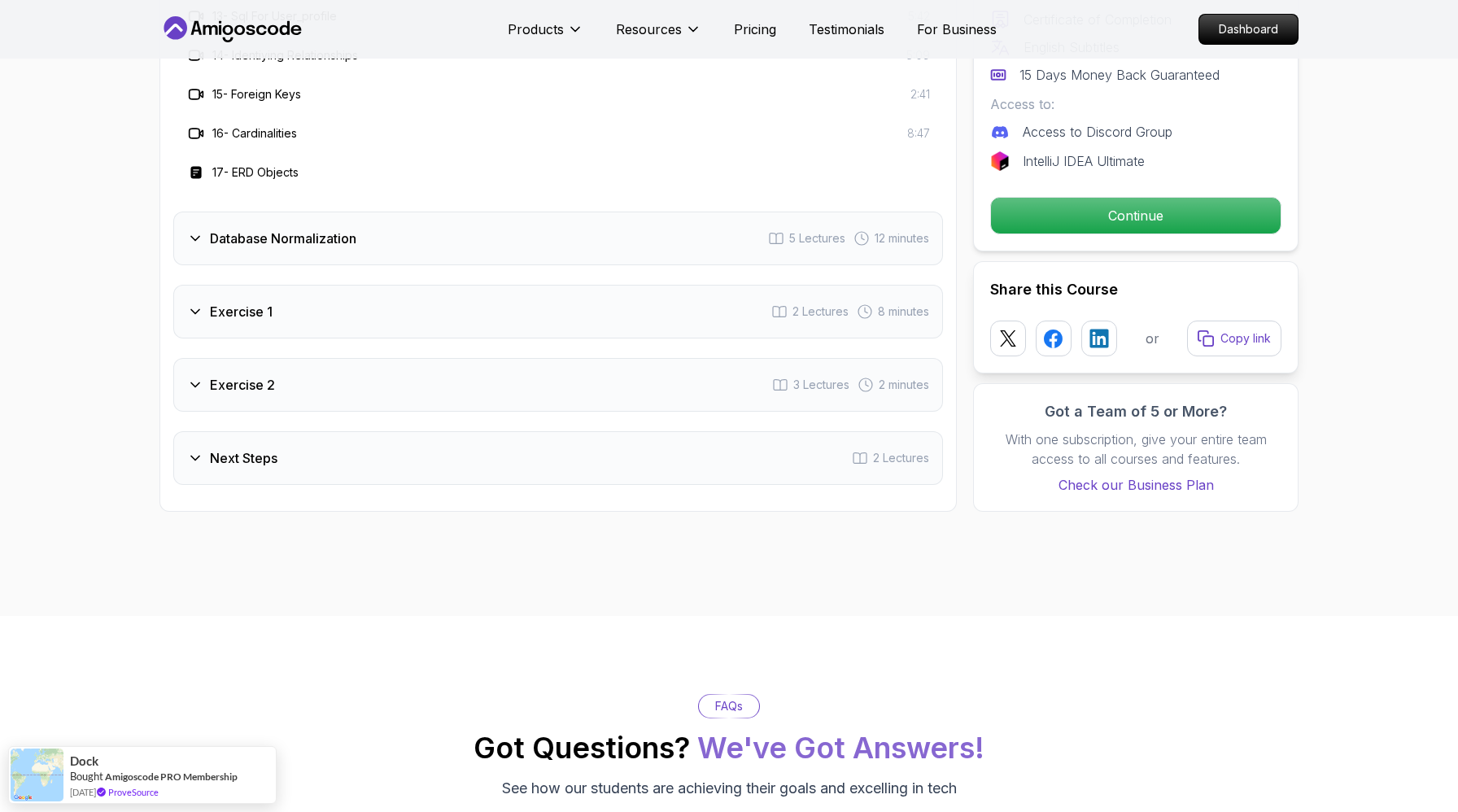 click on "Database Design" at bounding box center (261, -499) 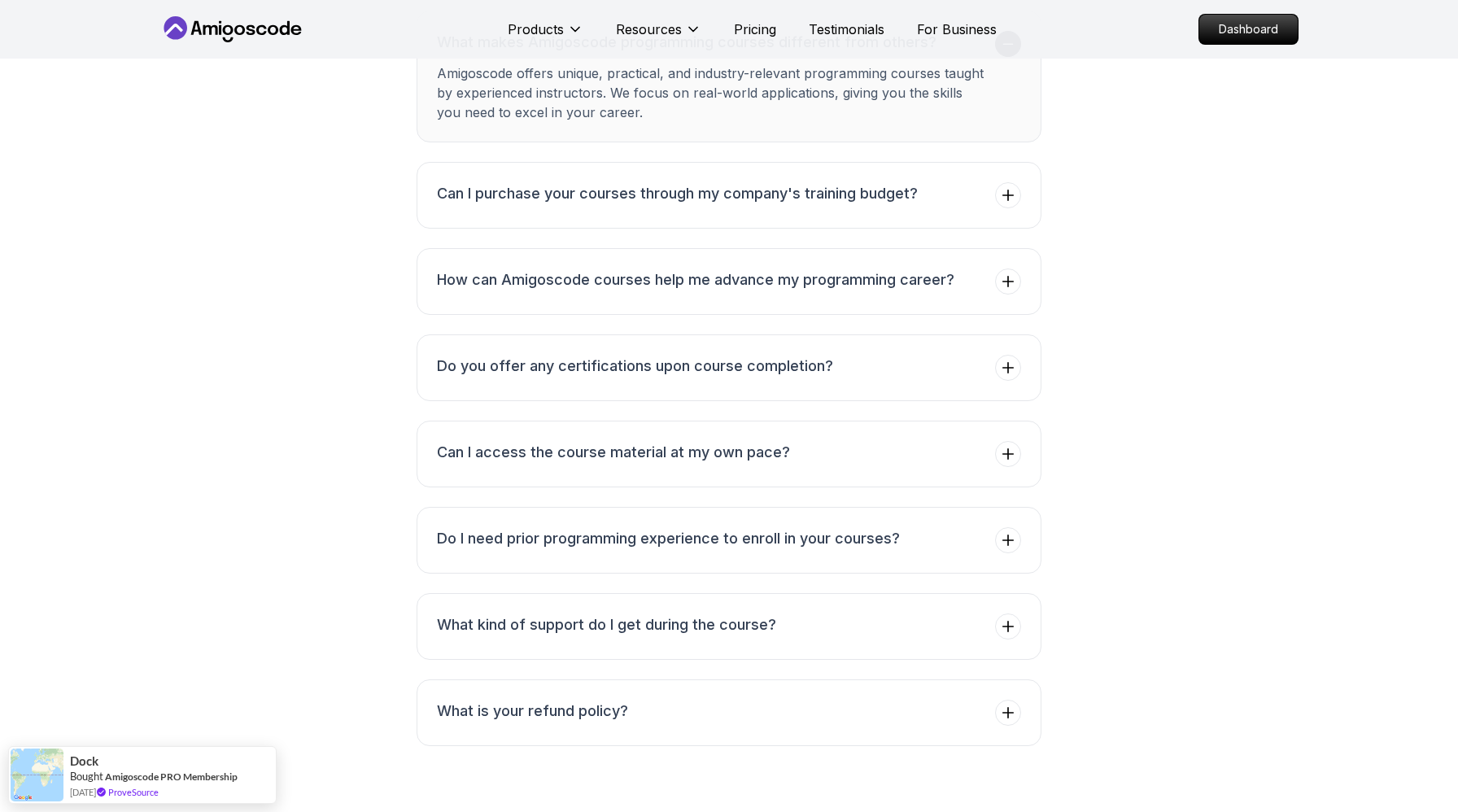 scroll, scrollTop: 3608, scrollLeft: 0, axis: vertical 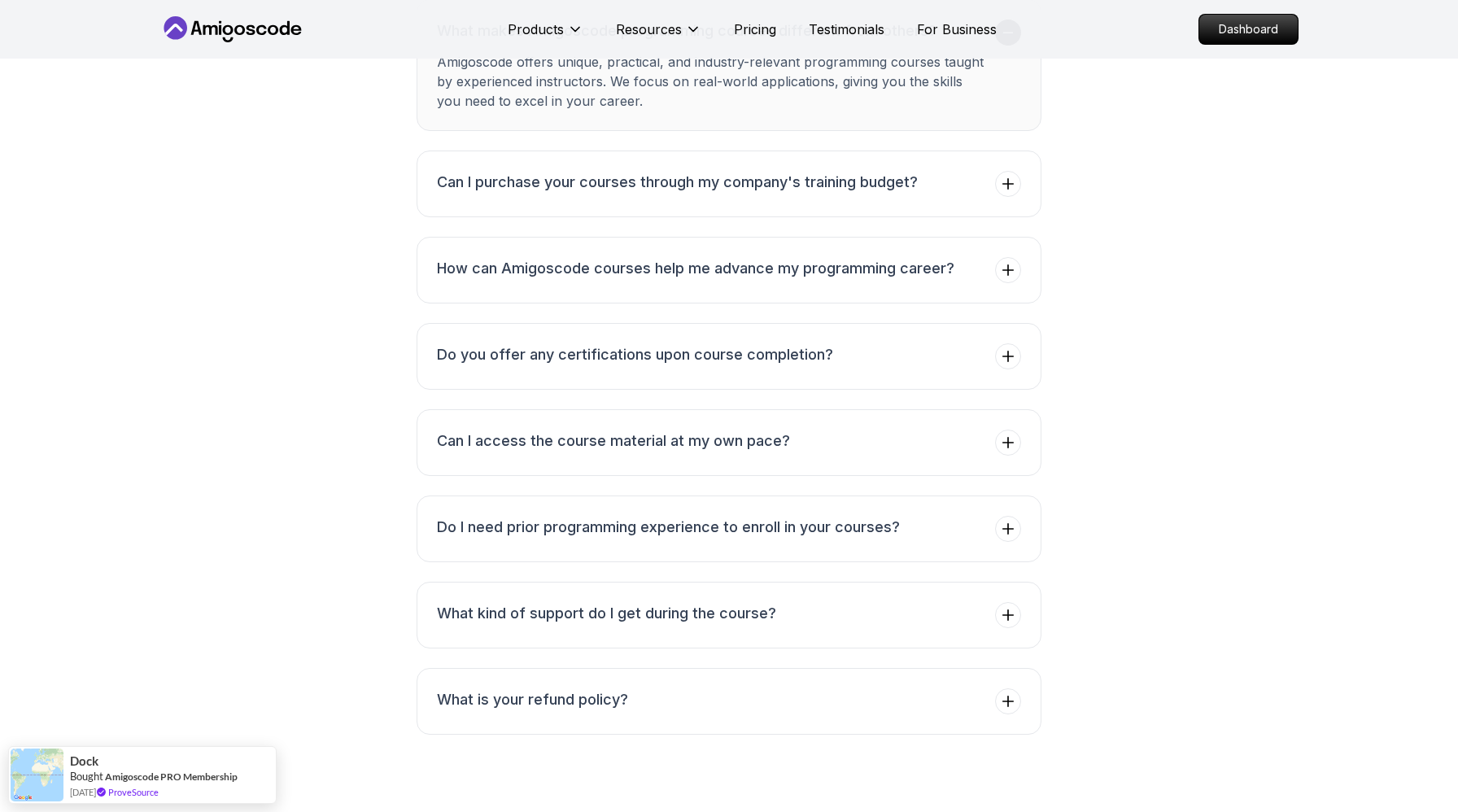 click on "Next Steps 2   Lectures" at bounding box center (558, -369) 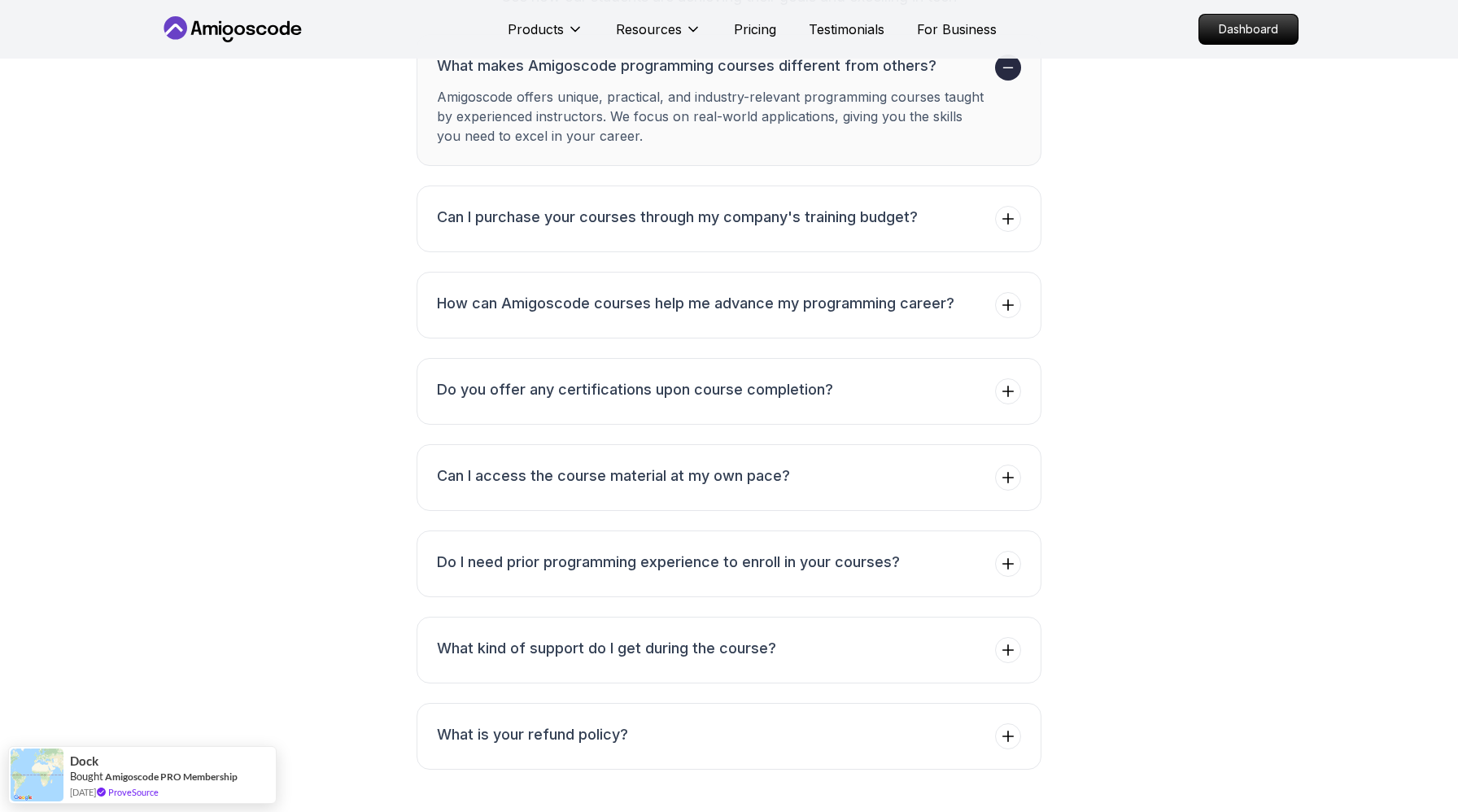 scroll, scrollTop: 3678, scrollLeft: 0, axis: vertical 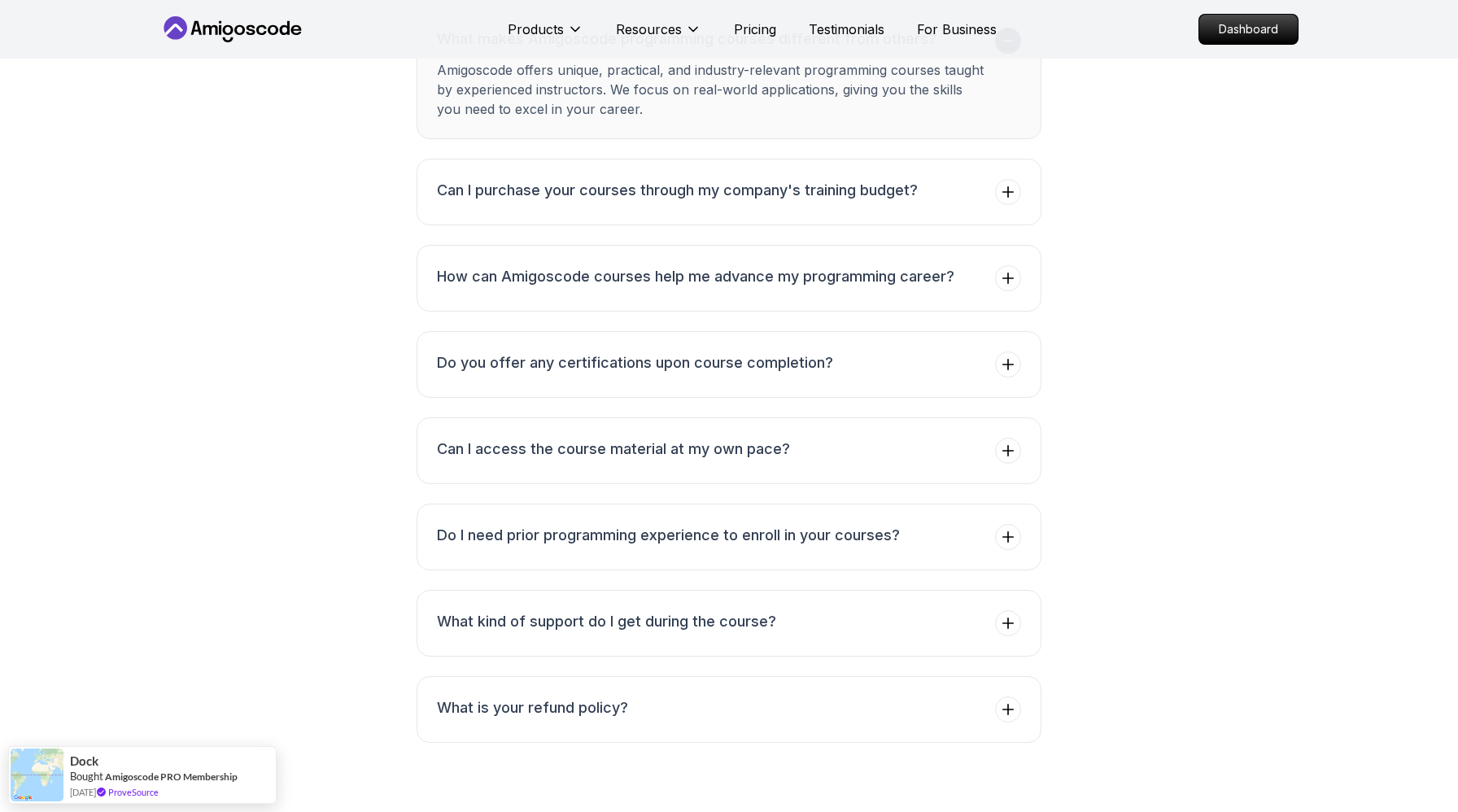 click on "Next Steps 2   Lectures" at bounding box center [558, -439] 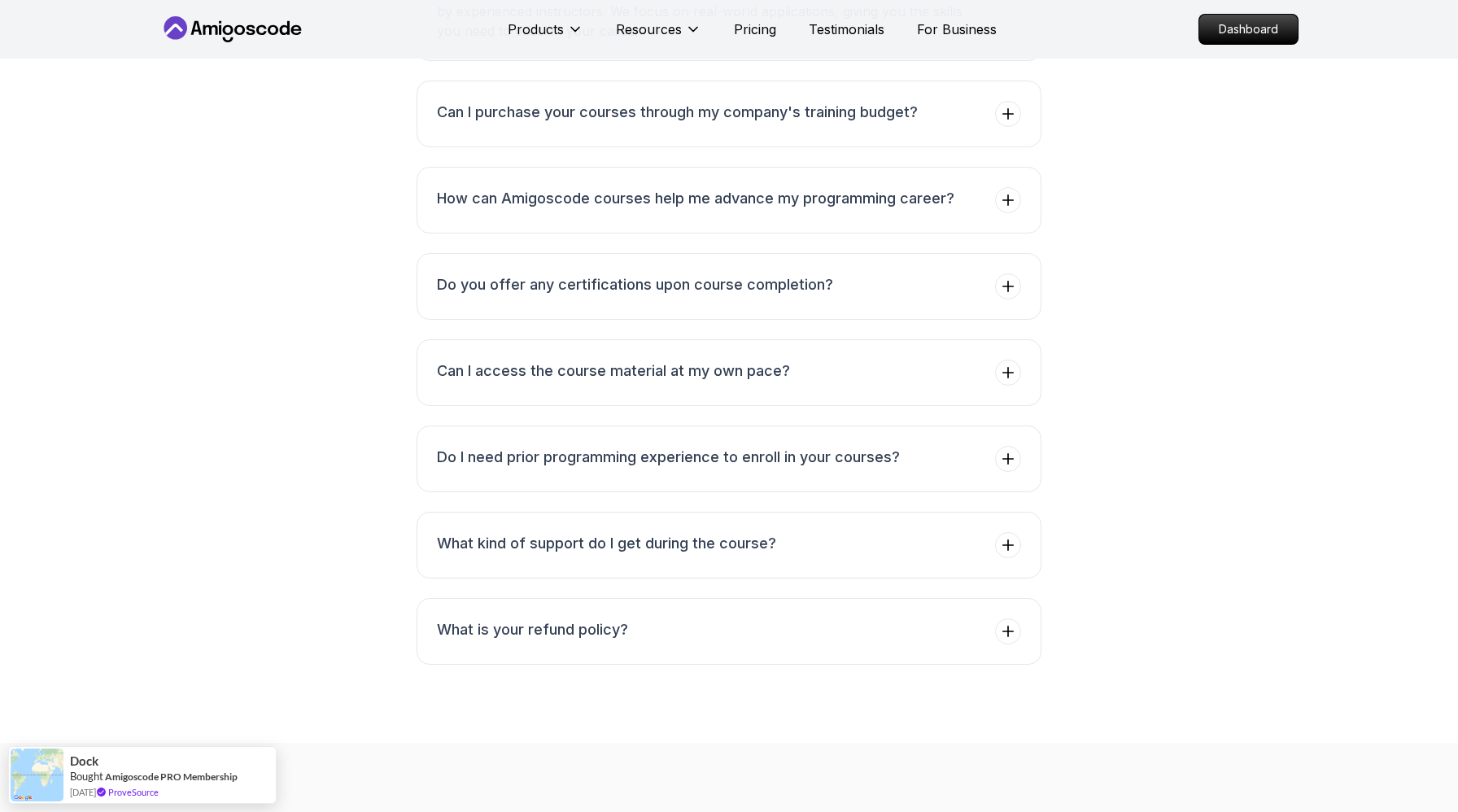 click on "Exercise 2 3   Lectures     2 minutes" at bounding box center (558, -512) 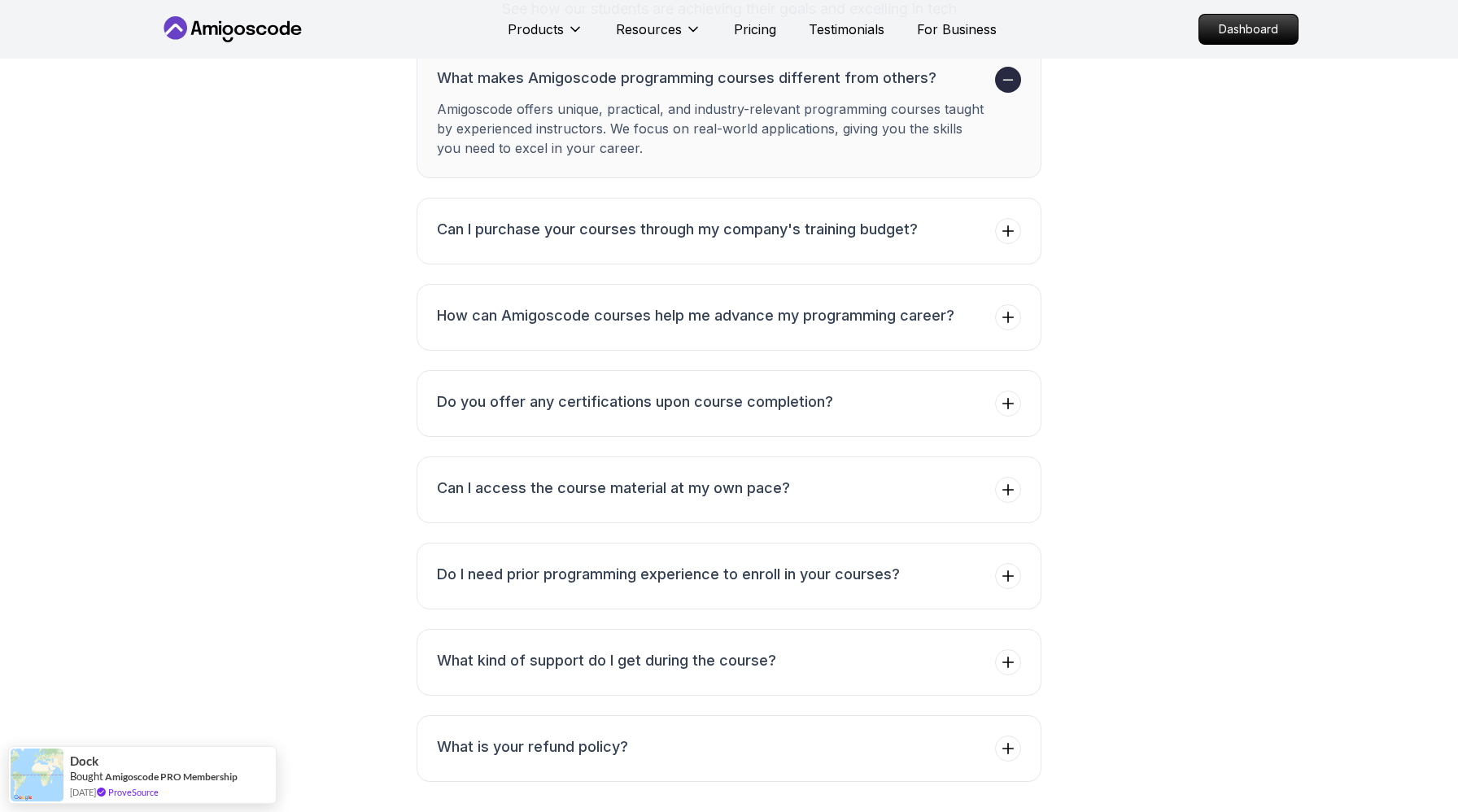 click on "Exercise 2 3   Lectures     2 minutes" at bounding box center [558, -512] 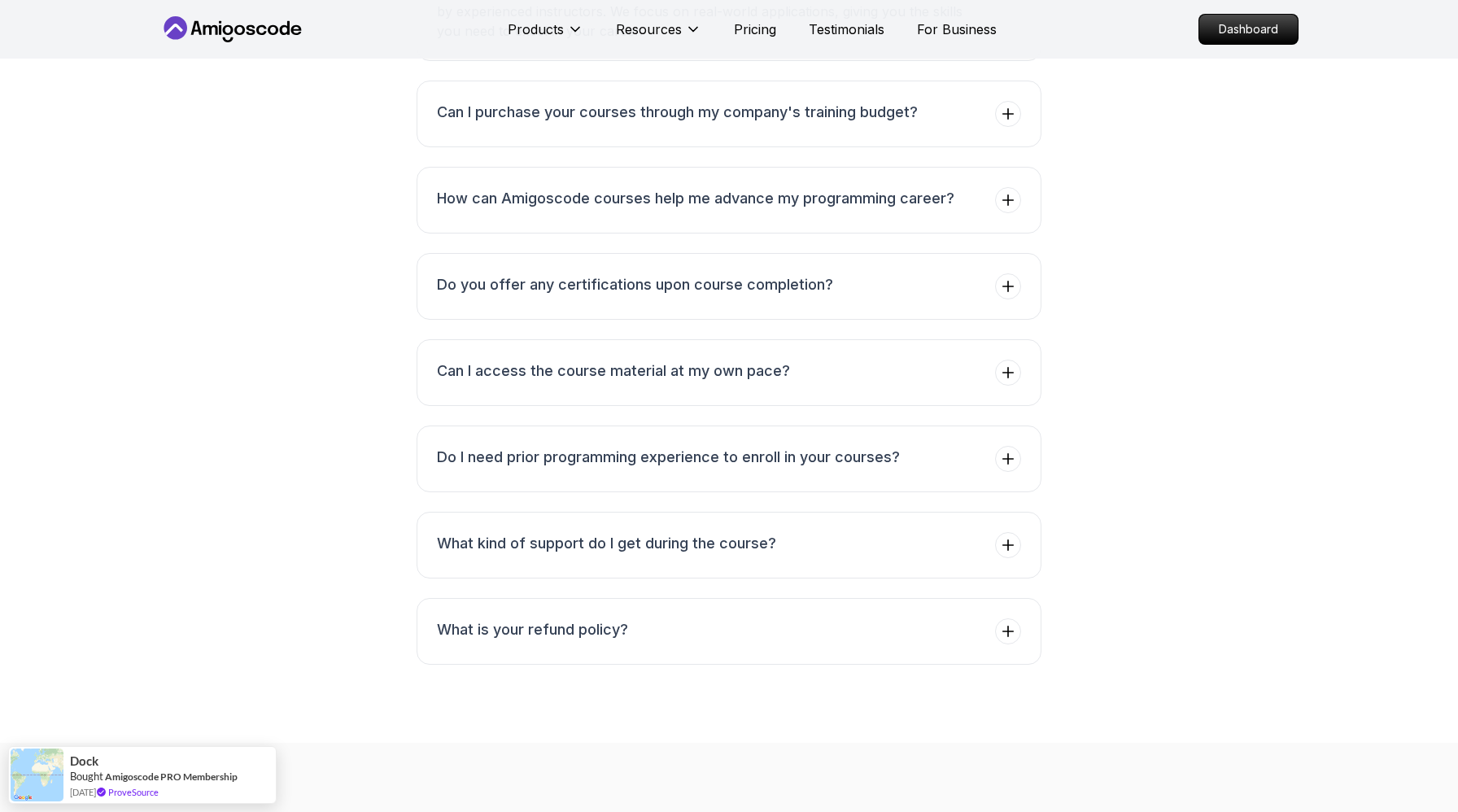 click on "Exercise 1 2   Lectures     8 minutes" at bounding box center (558, -585) 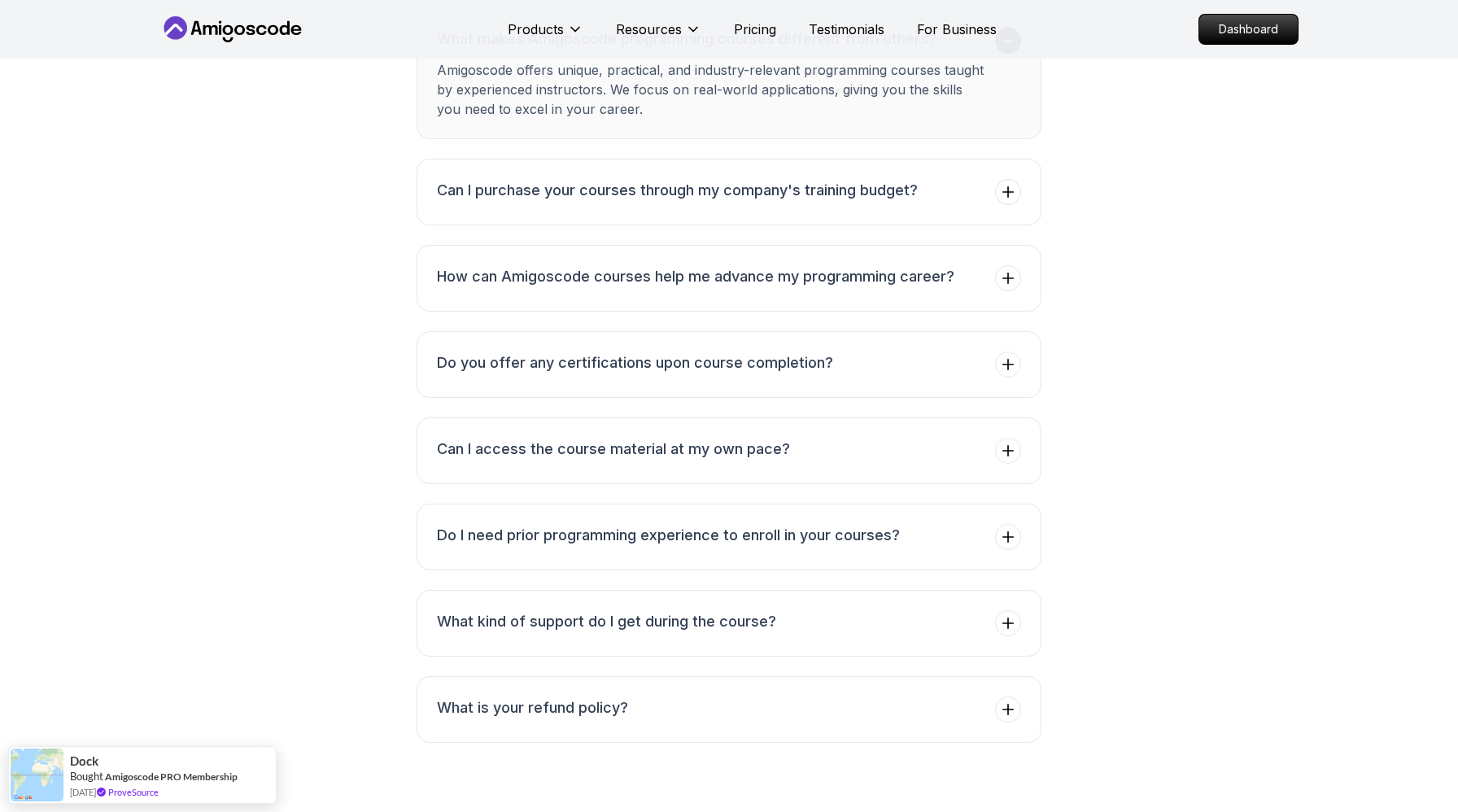 click on "Exercise 1 2   Lectures     8 minutes" at bounding box center (558, -585) 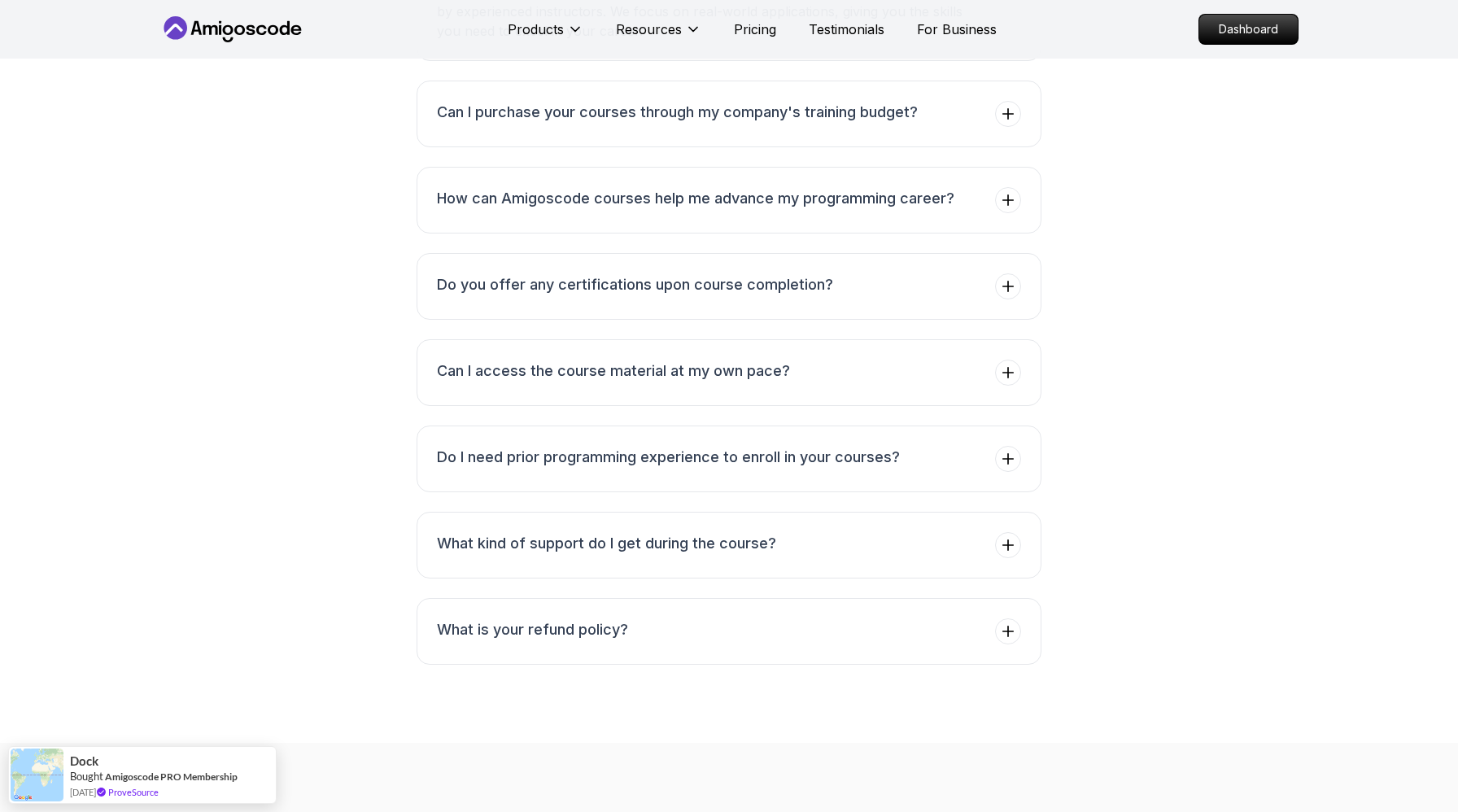 click on "Database Normalization 5   Lectures     12 minutes" at bounding box center (558, -658) 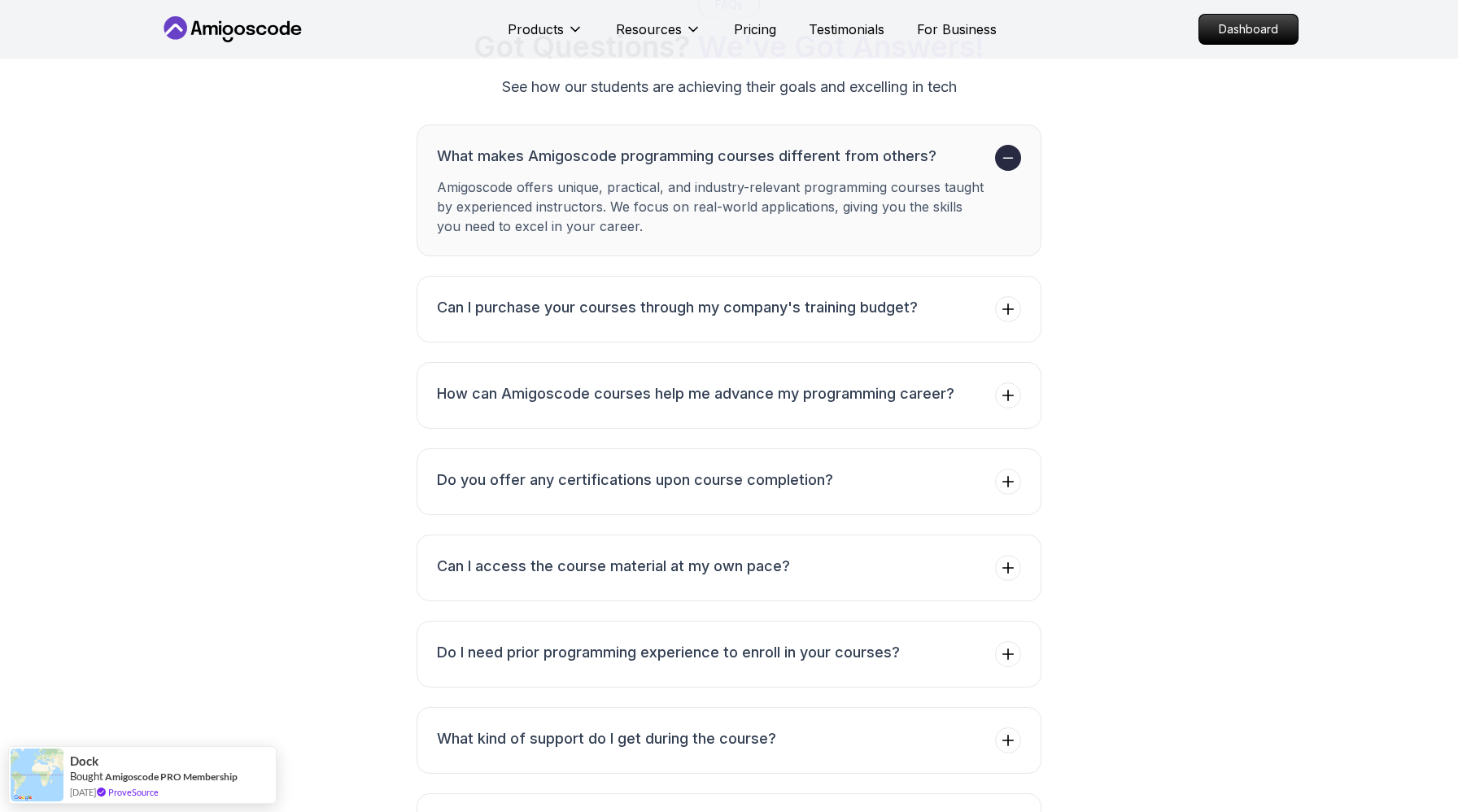 click on "Database Normalization 5   Lectures     12 minutes" at bounding box center (558, -658) 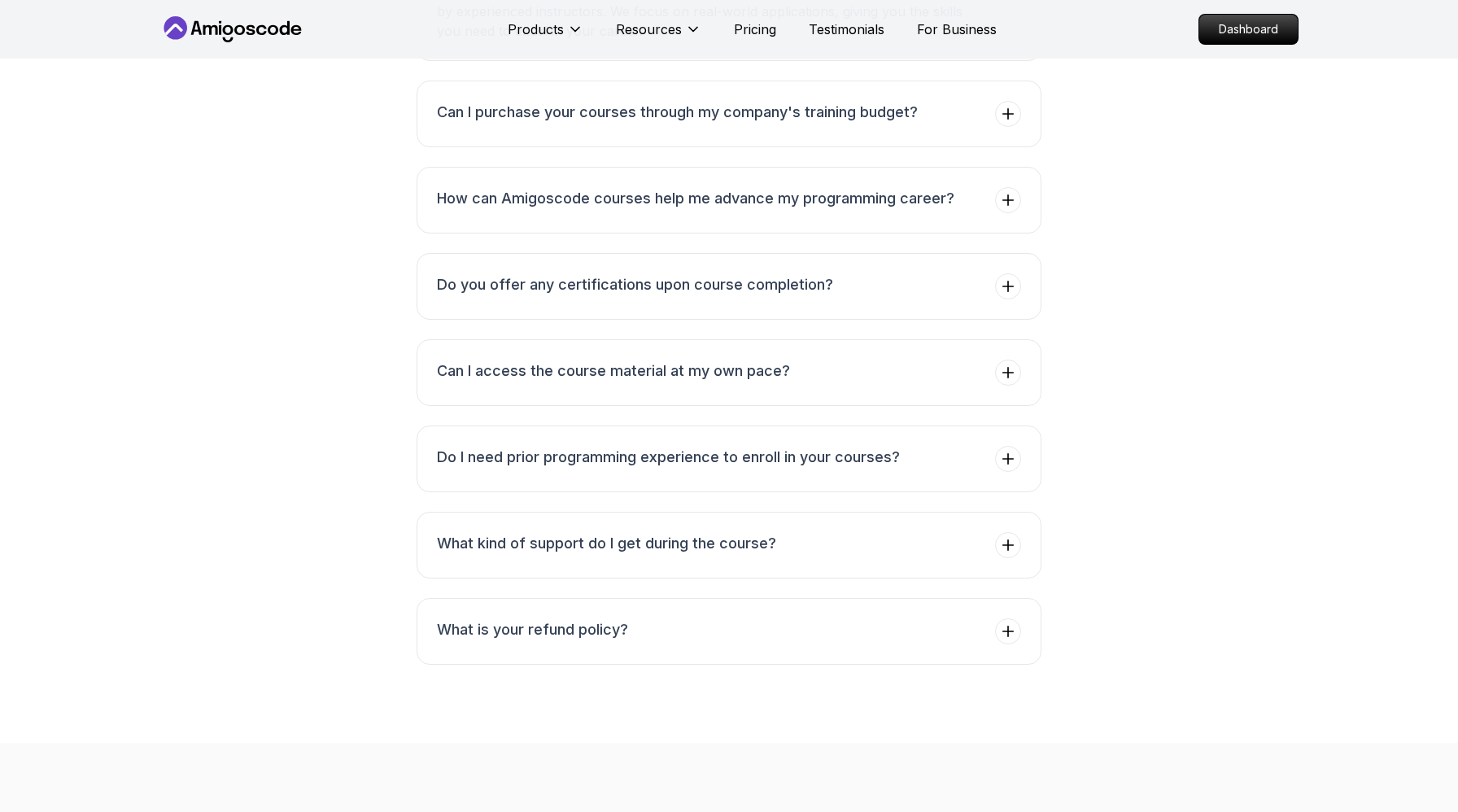 click on "Database Design 17   Lectures     1.28 hours" at bounding box center [558, -731] 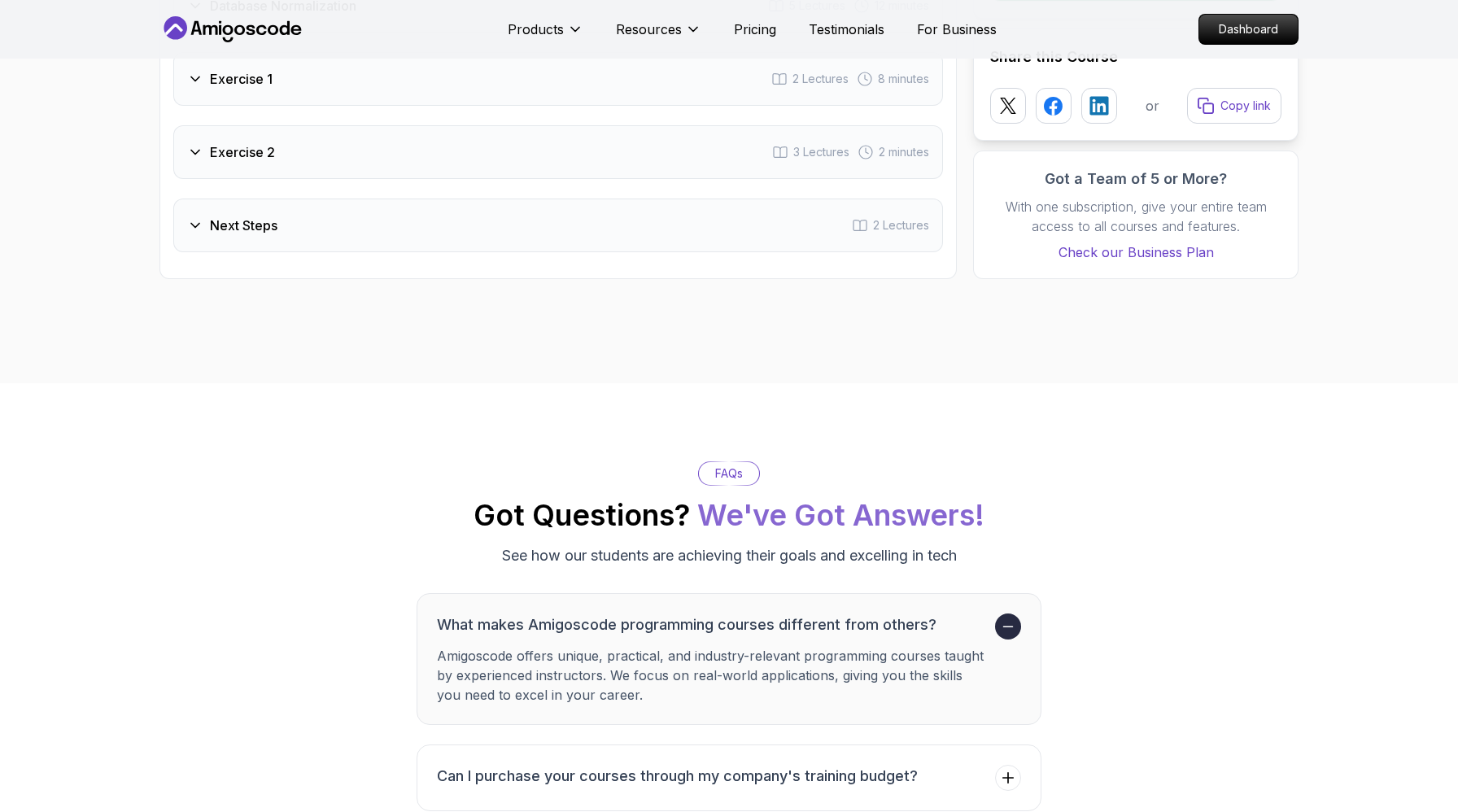 click on "Database Design 17   Lectures     1.28 hours" at bounding box center (558, -731) 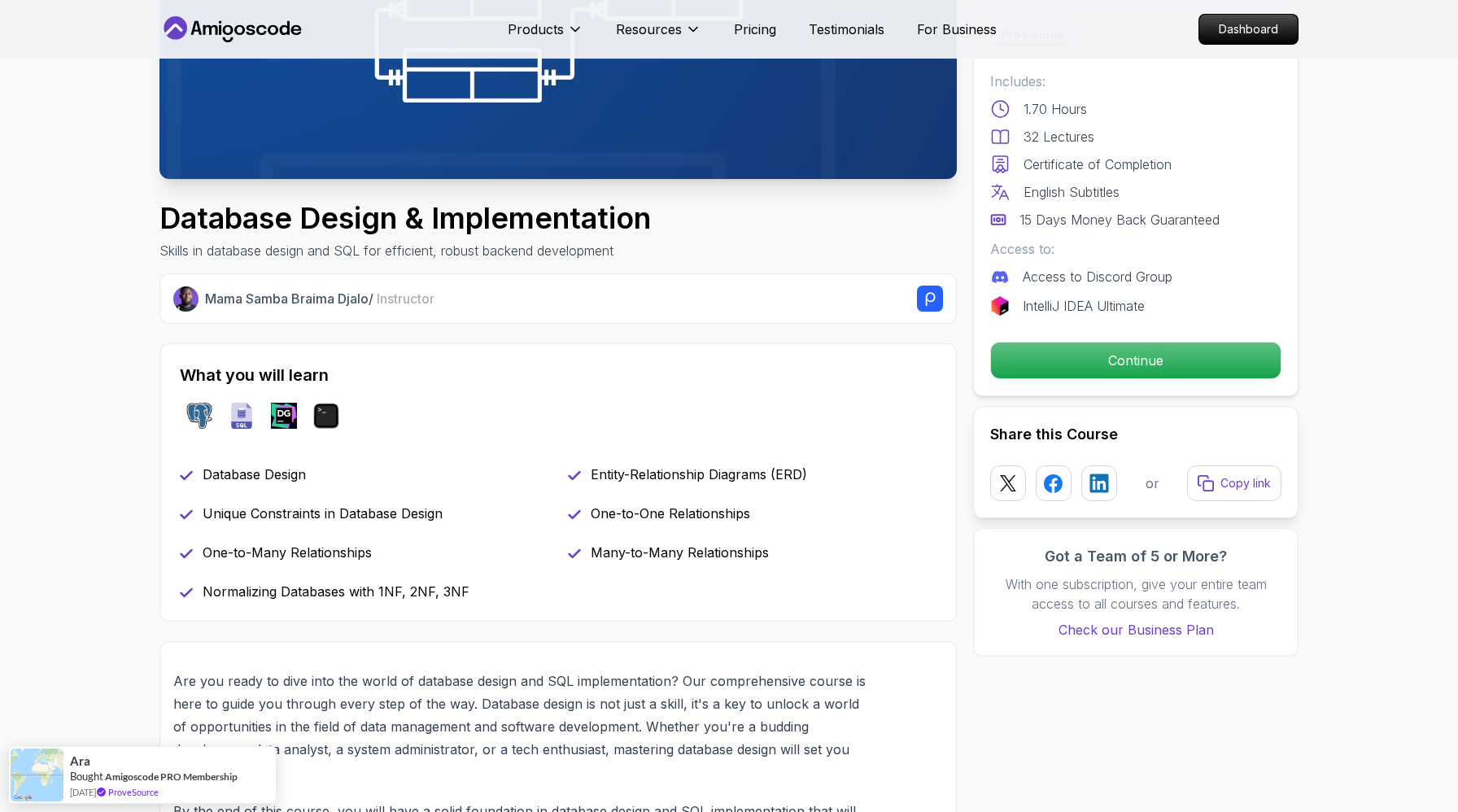 scroll, scrollTop: 0, scrollLeft: 0, axis: both 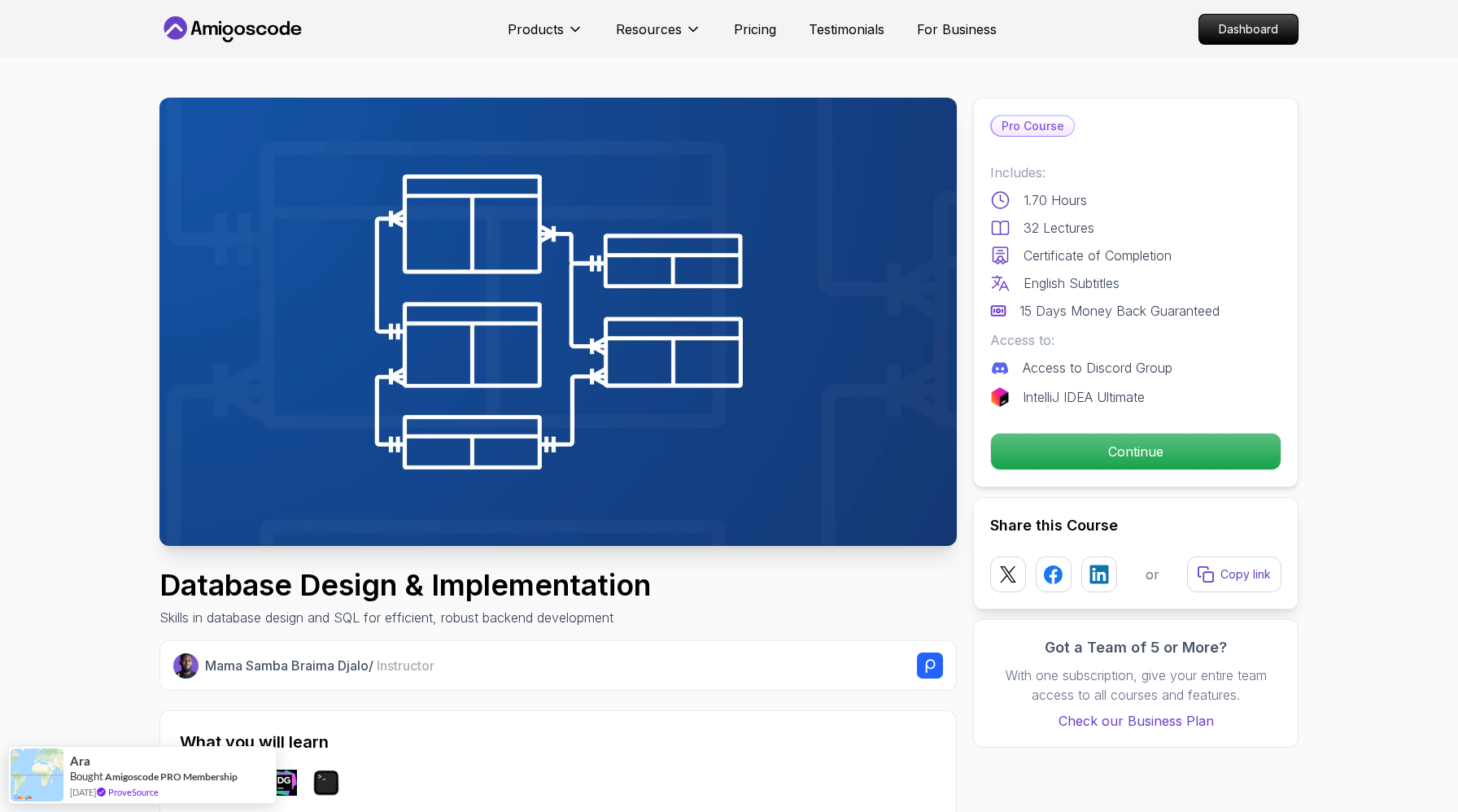 type 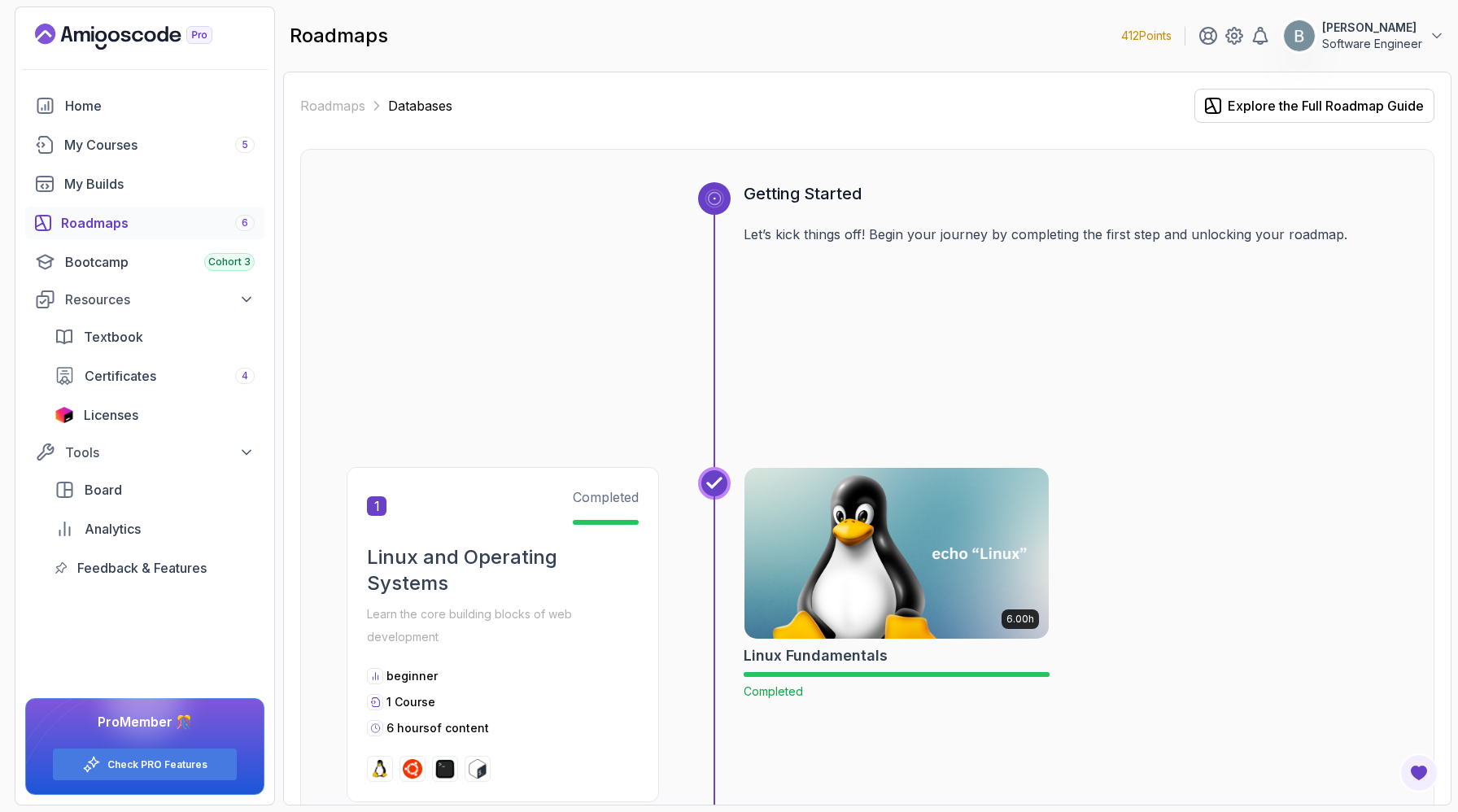 scroll, scrollTop: 0, scrollLeft: 0, axis: both 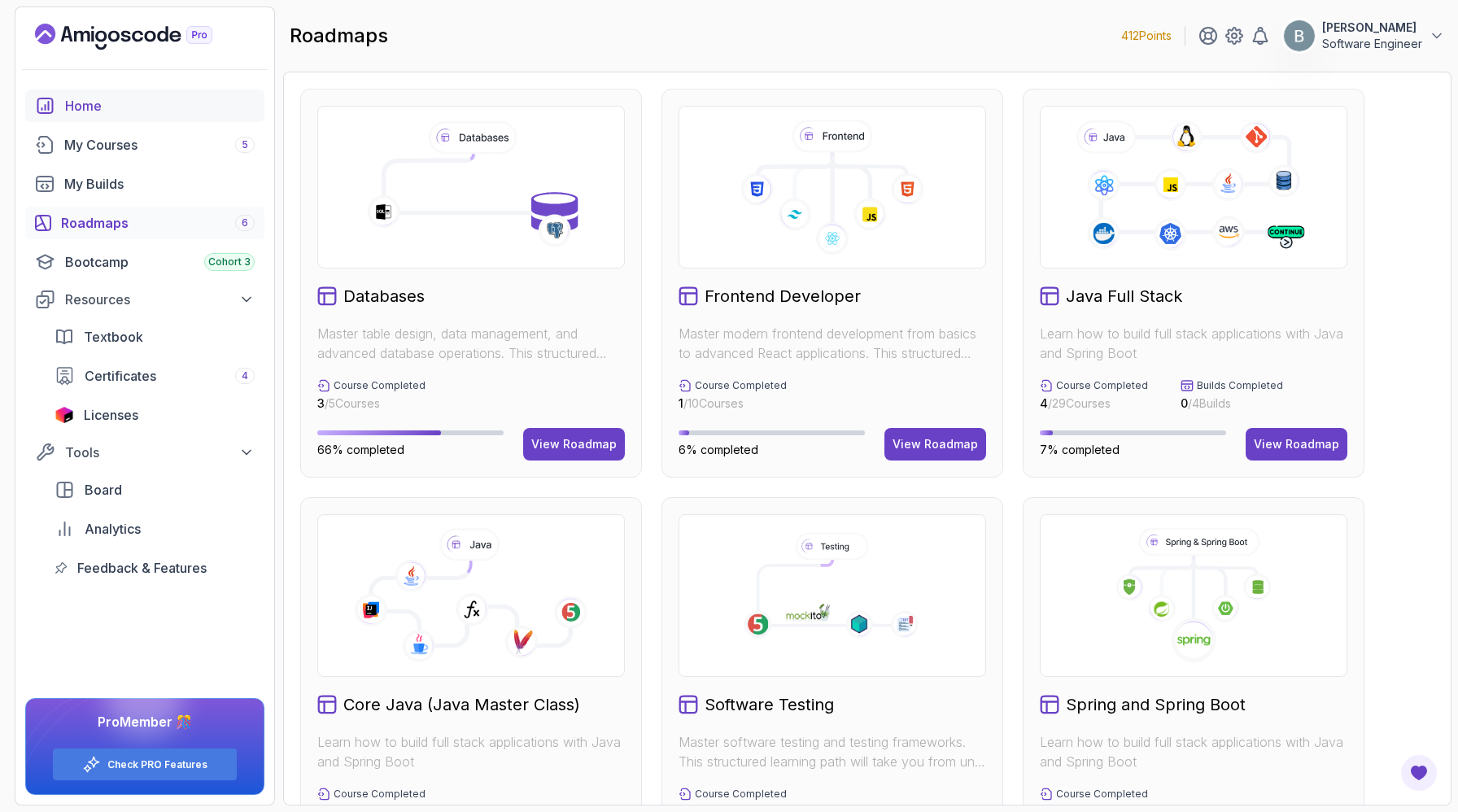 click on "Home" at bounding box center (159, 106) 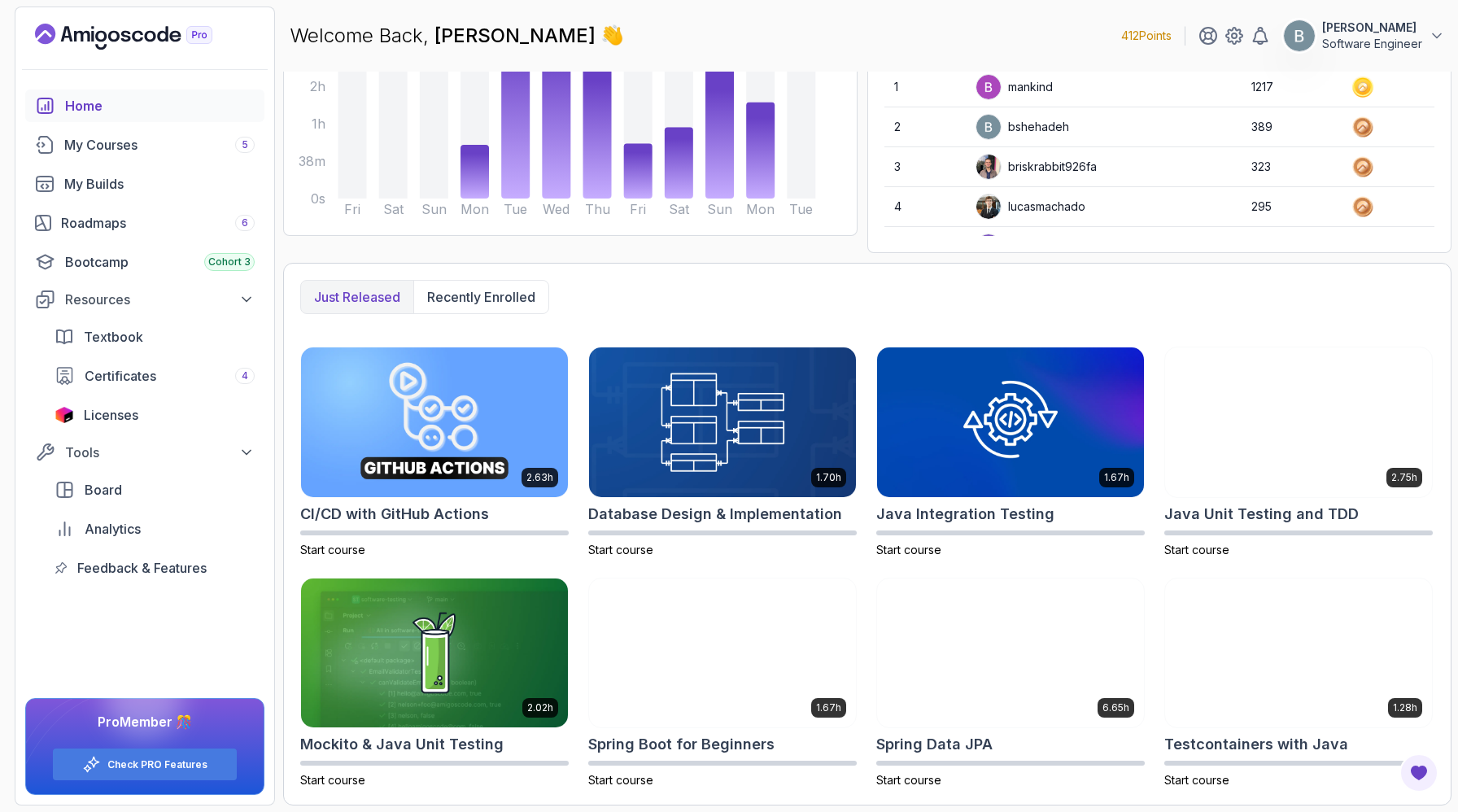 scroll, scrollTop: 0, scrollLeft: 0, axis: both 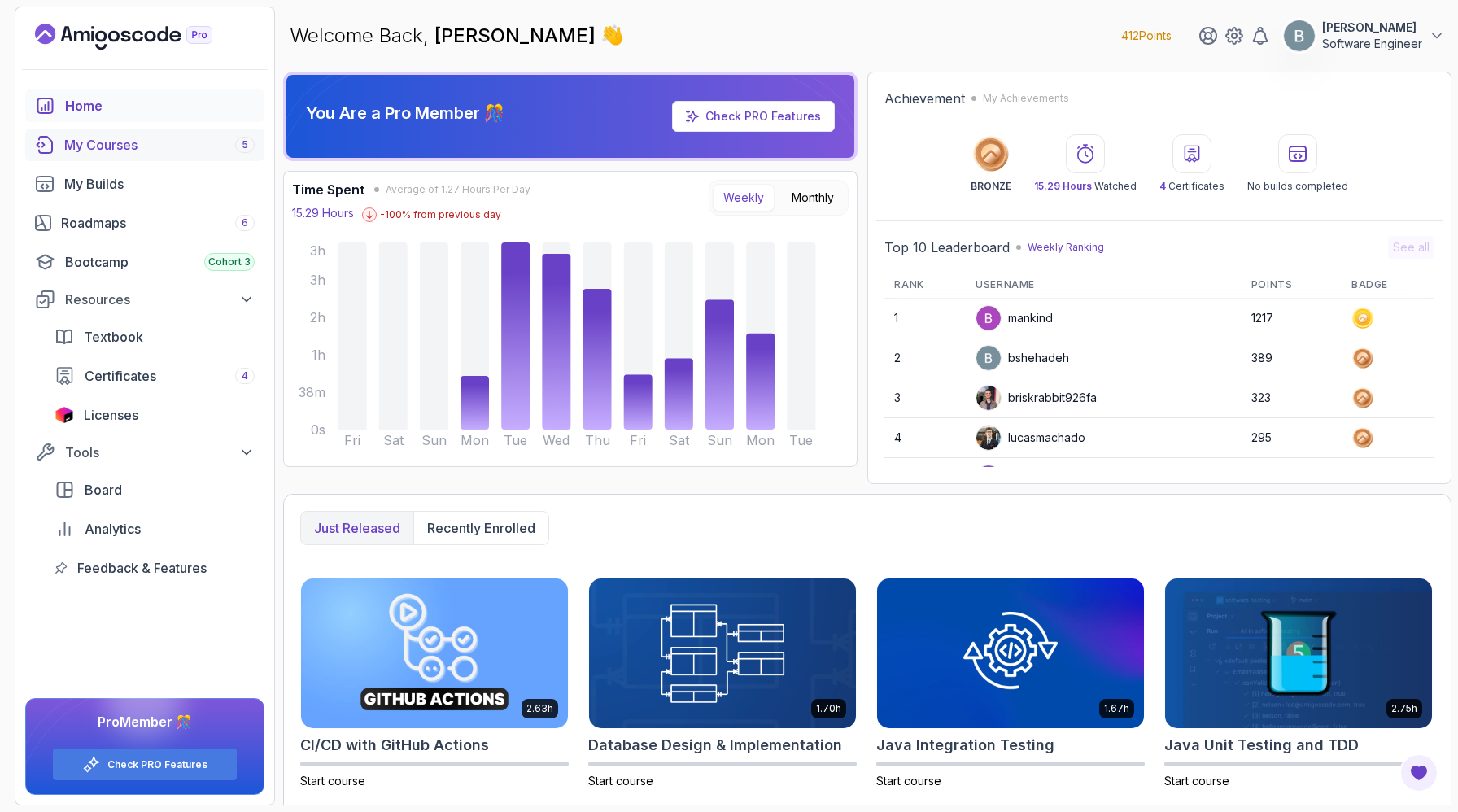 click on "My Courses 5" at bounding box center (159, 145) 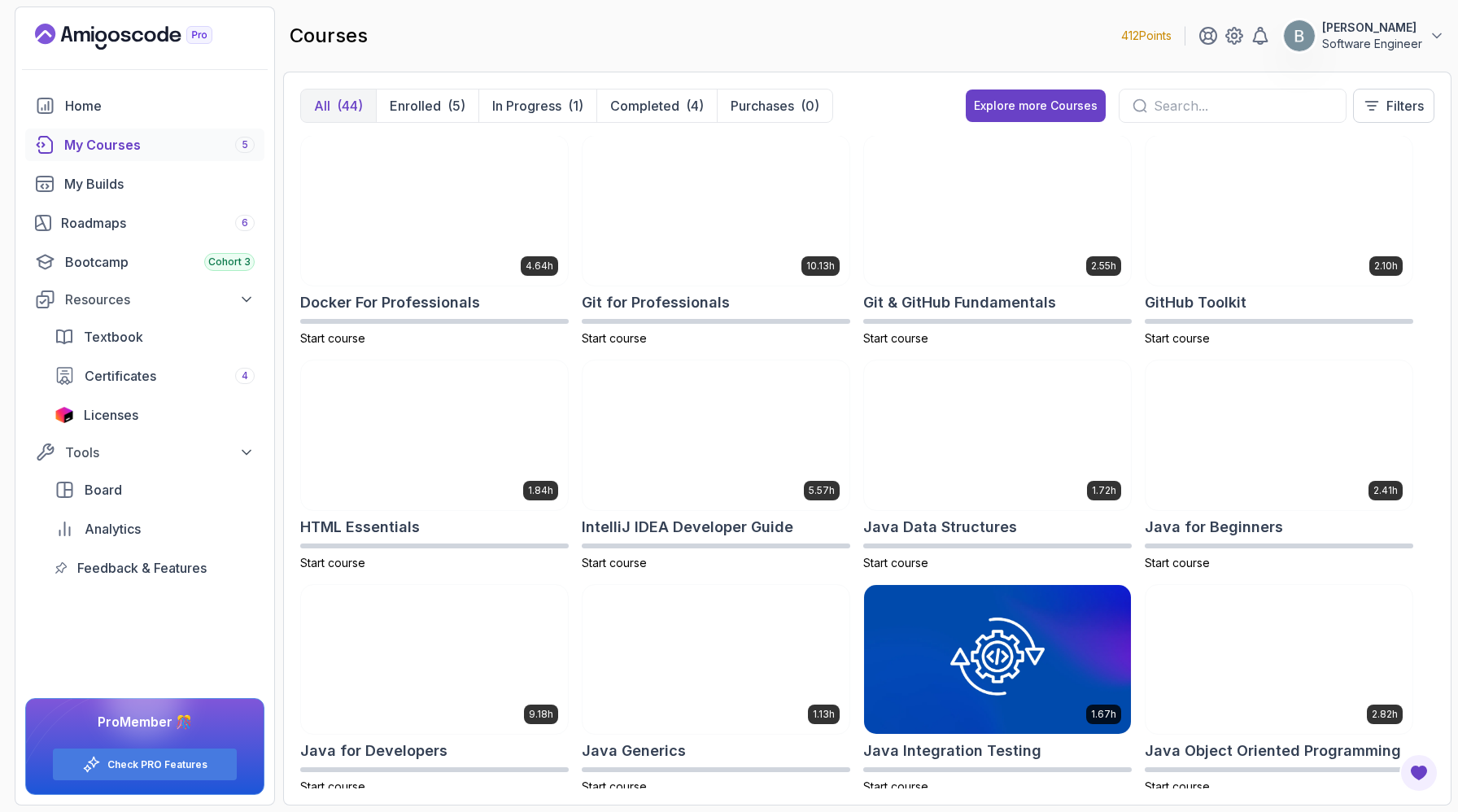 scroll, scrollTop: 0, scrollLeft: 0, axis: both 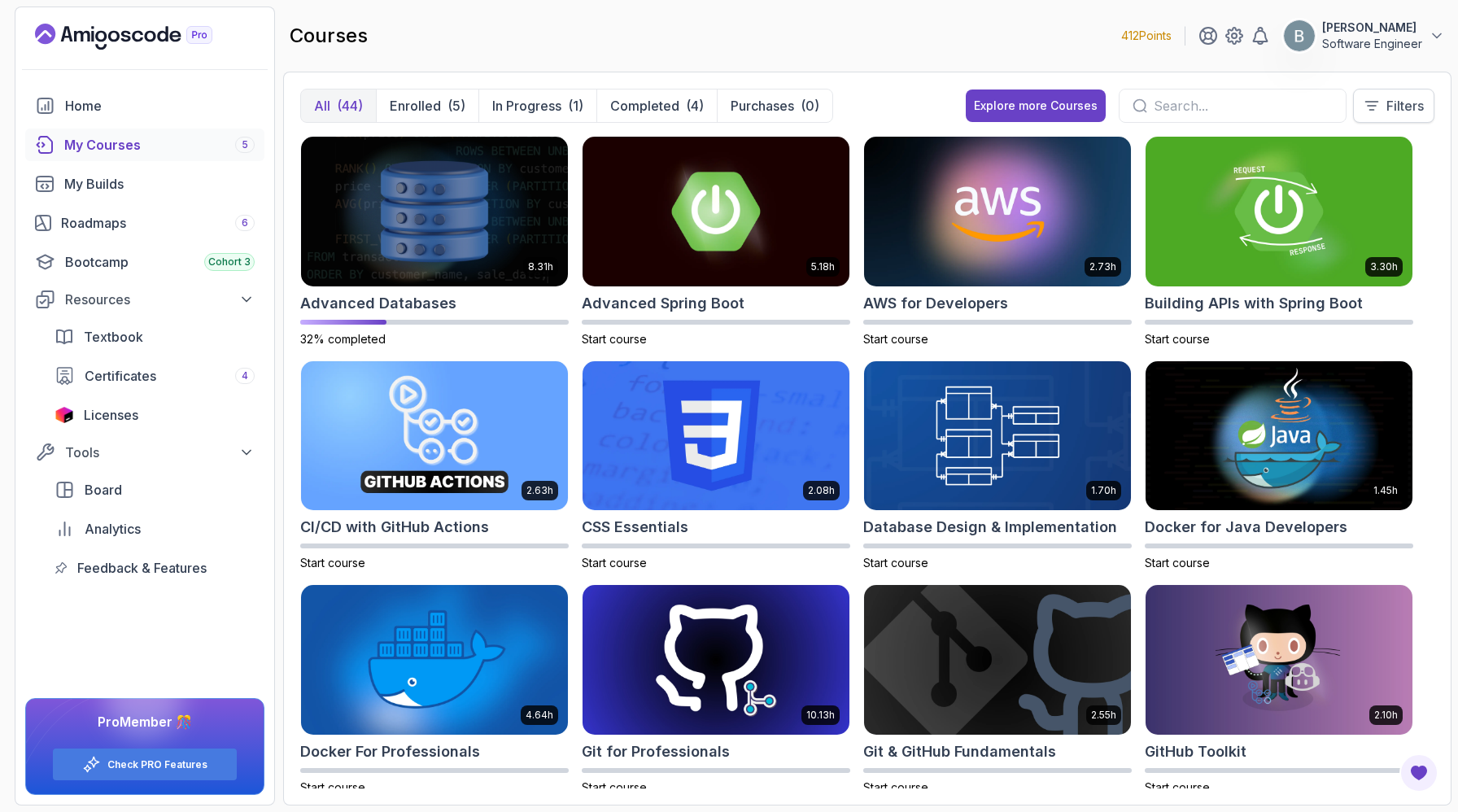 click on "Filters" at bounding box center (1394, 106) 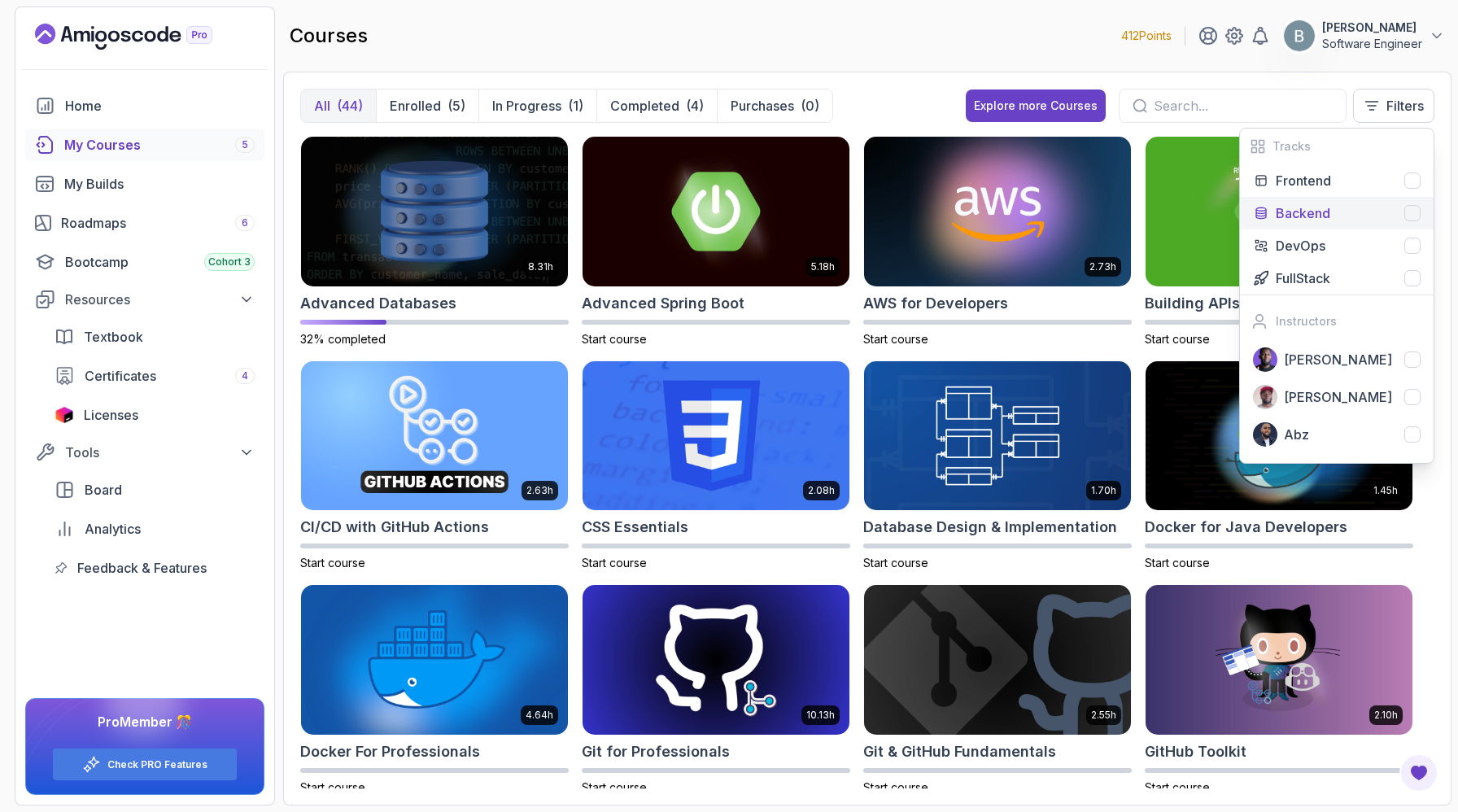 click at bounding box center [1412, 213] 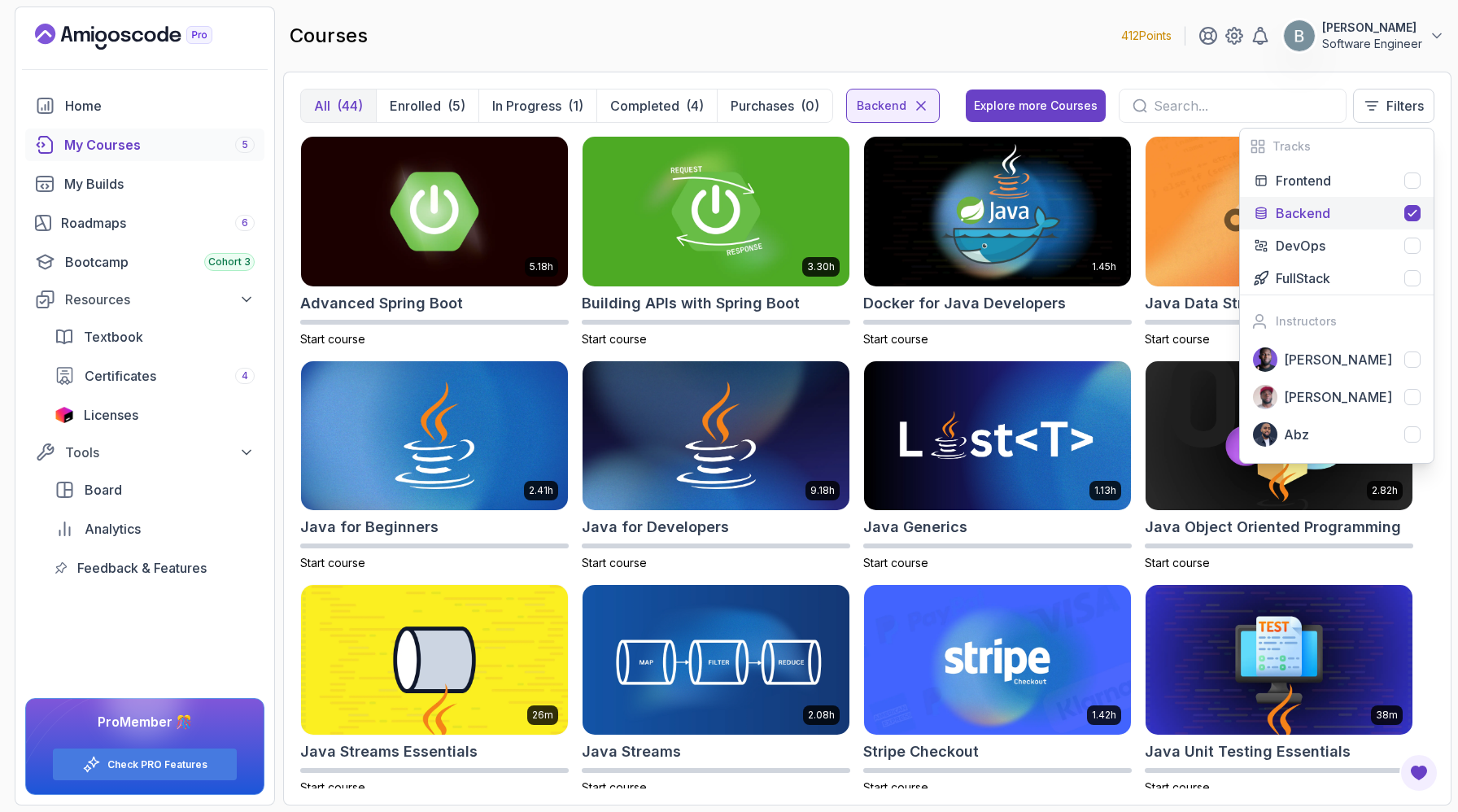 click on "5.18h Advanced Spring Boot Start course 3.30h Building APIs with Spring Boot Start course 1.45h Docker for Java Developers Start course 1.72h Java Data Structures Start course 2.41h Java for Beginners Start course 9.18h Java for Developers Start course 1.13h Java Generics Start course 2.82h Java Object Oriented Programming Start course 26m Java Streams Essentials Start course 2.08h Java Streams Start course 1.42h Stripe Checkout Start course 38m Java Unit Testing Essentials Start course 2.75h Java Unit Testing and TDD Start course 4.64h Kotlin for Beginners Start course 2.02h Mockito & Java Unit Testing Start course 1.67h Spring Boot for Beginners Start course 6.65h Spring Data JPA Start course 1.12h Spring Framework Start course" at bounding box center (867, 462) 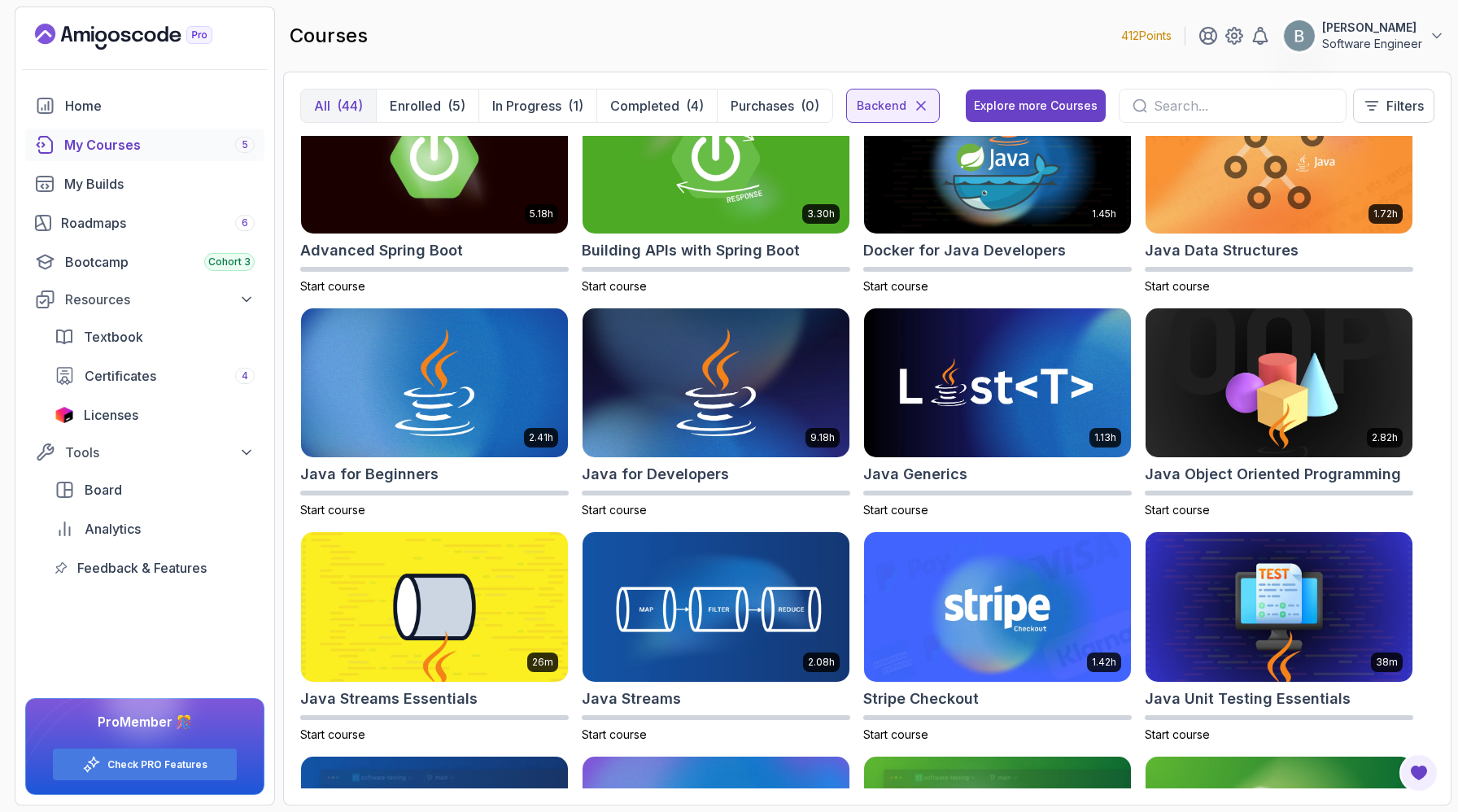 scroll, scrollTop: 0, scrollLeft: 0, axis: both 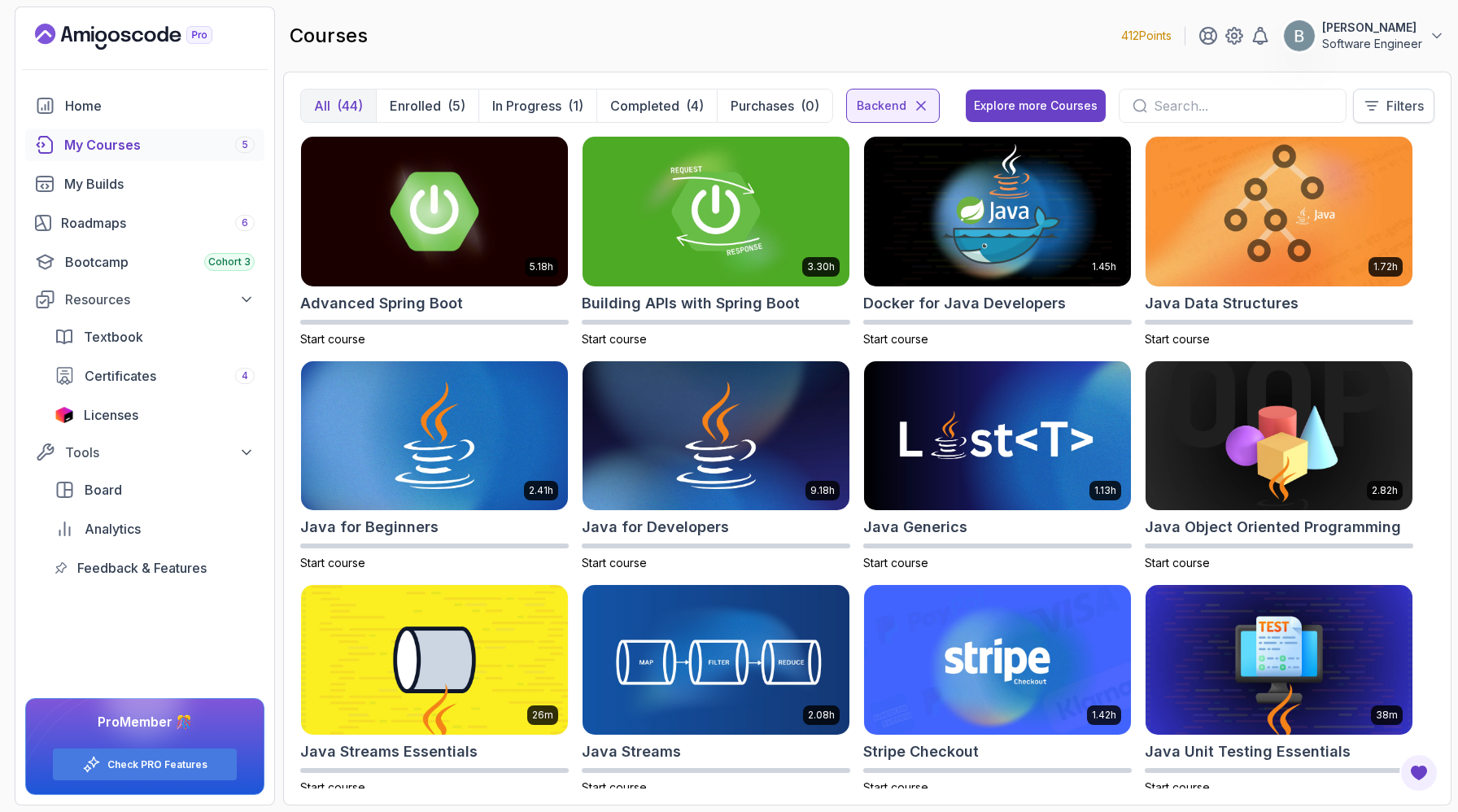 click on "Filters" at bounding box center [1394, 106] 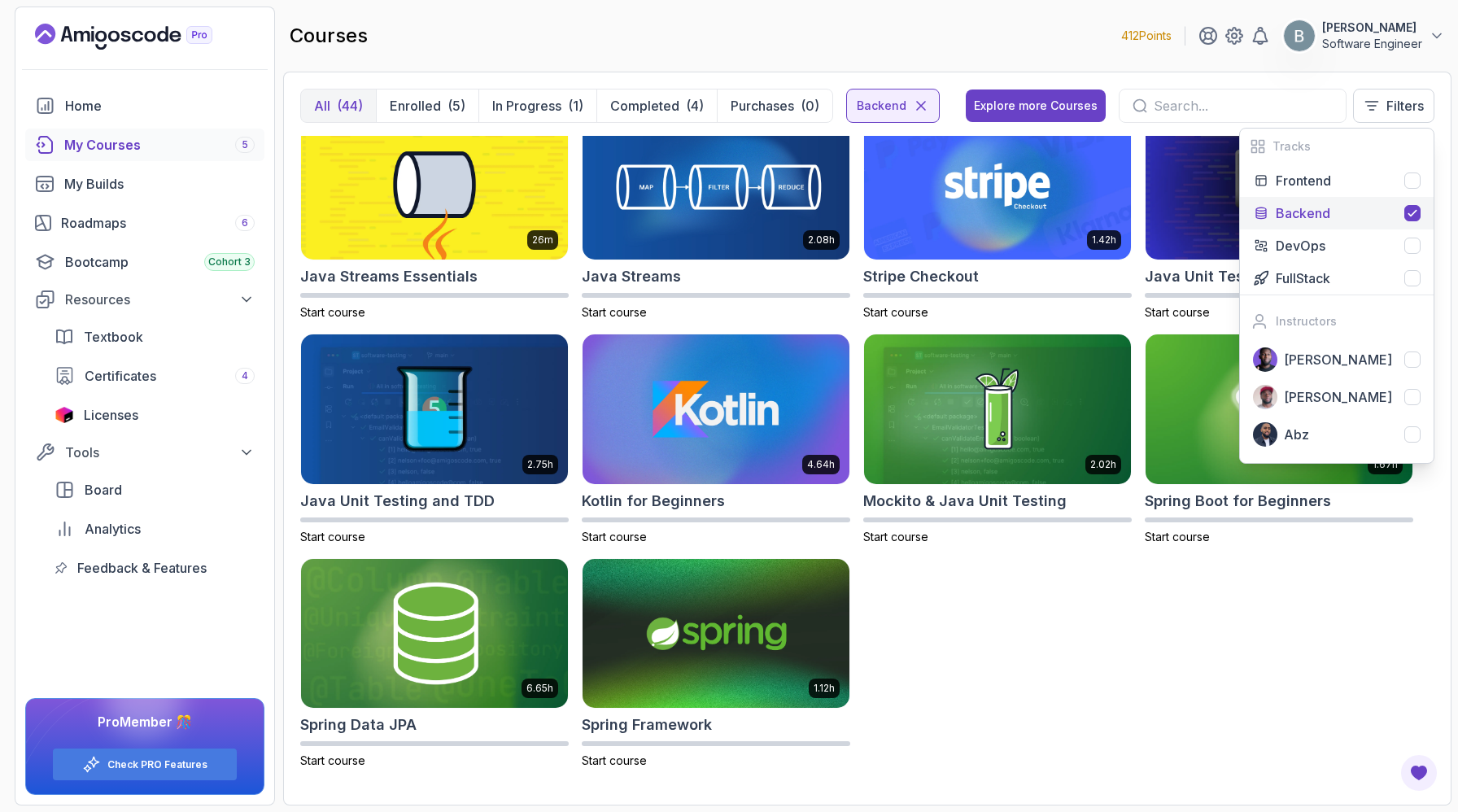 scroll, scrollTop: 850, scrollLeft: 0, axis: vertical 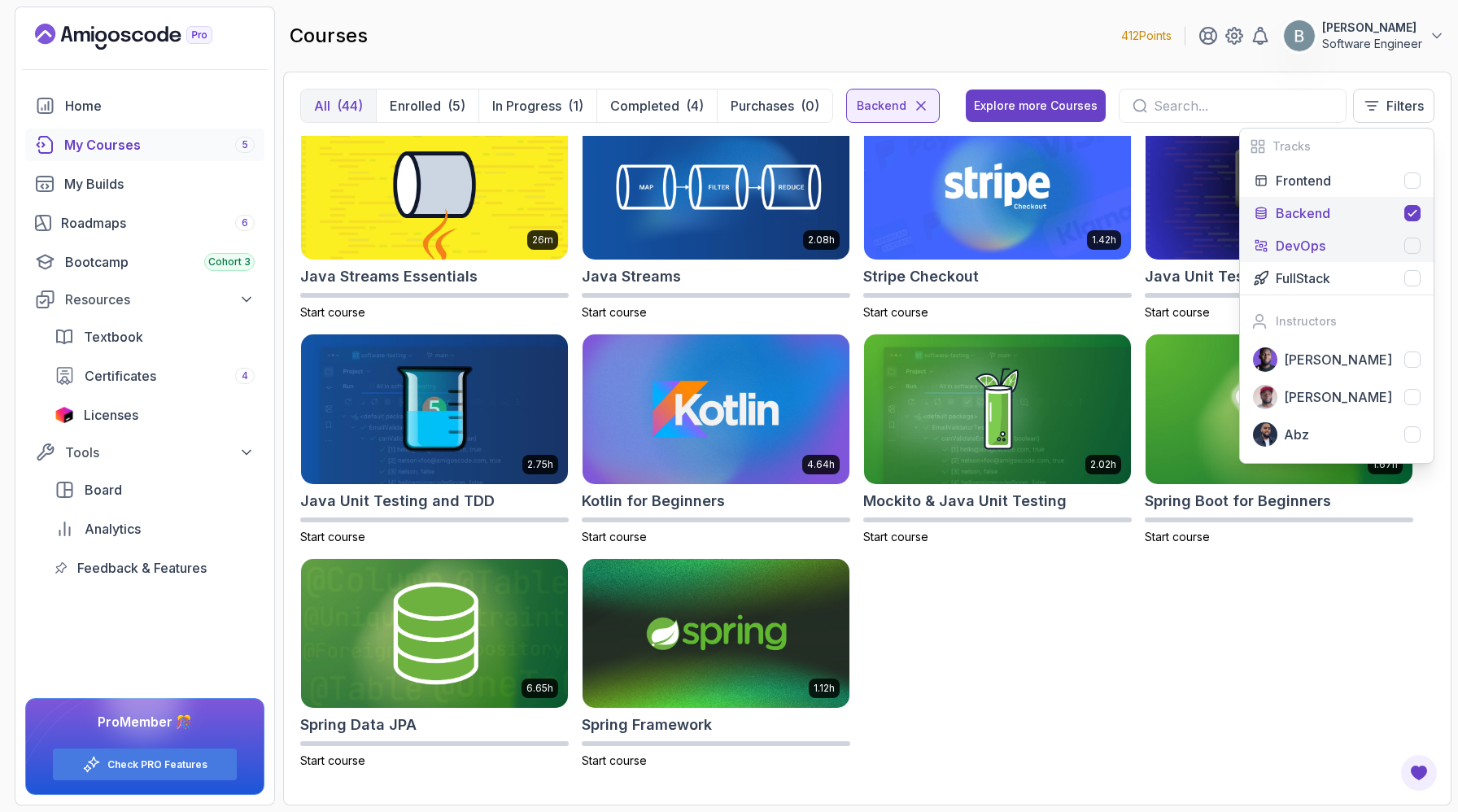 click on "DevOps" at bounding box center [1300, 246] 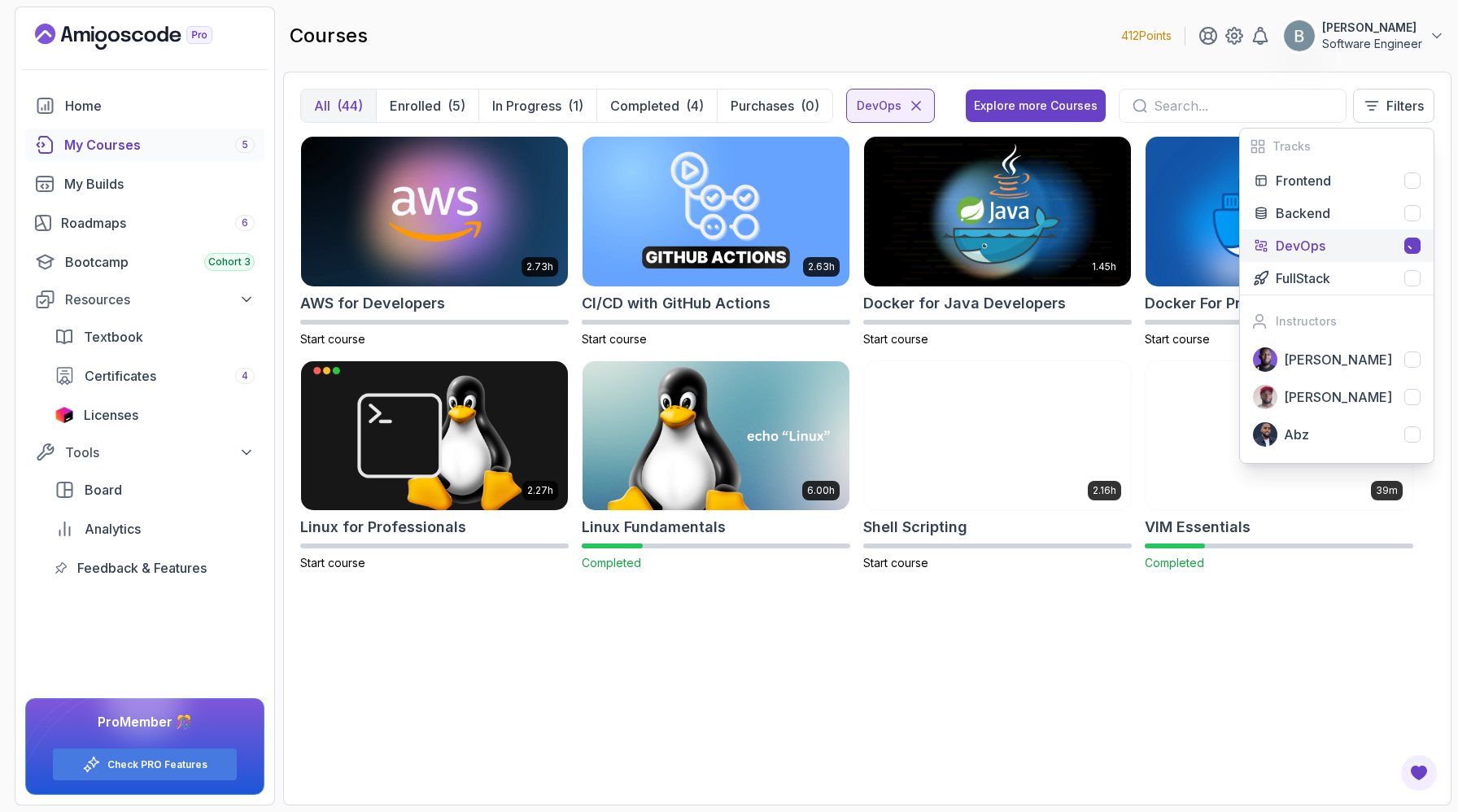scroll, scrollTop: 122, scrollLeft: 0, axis: vertical 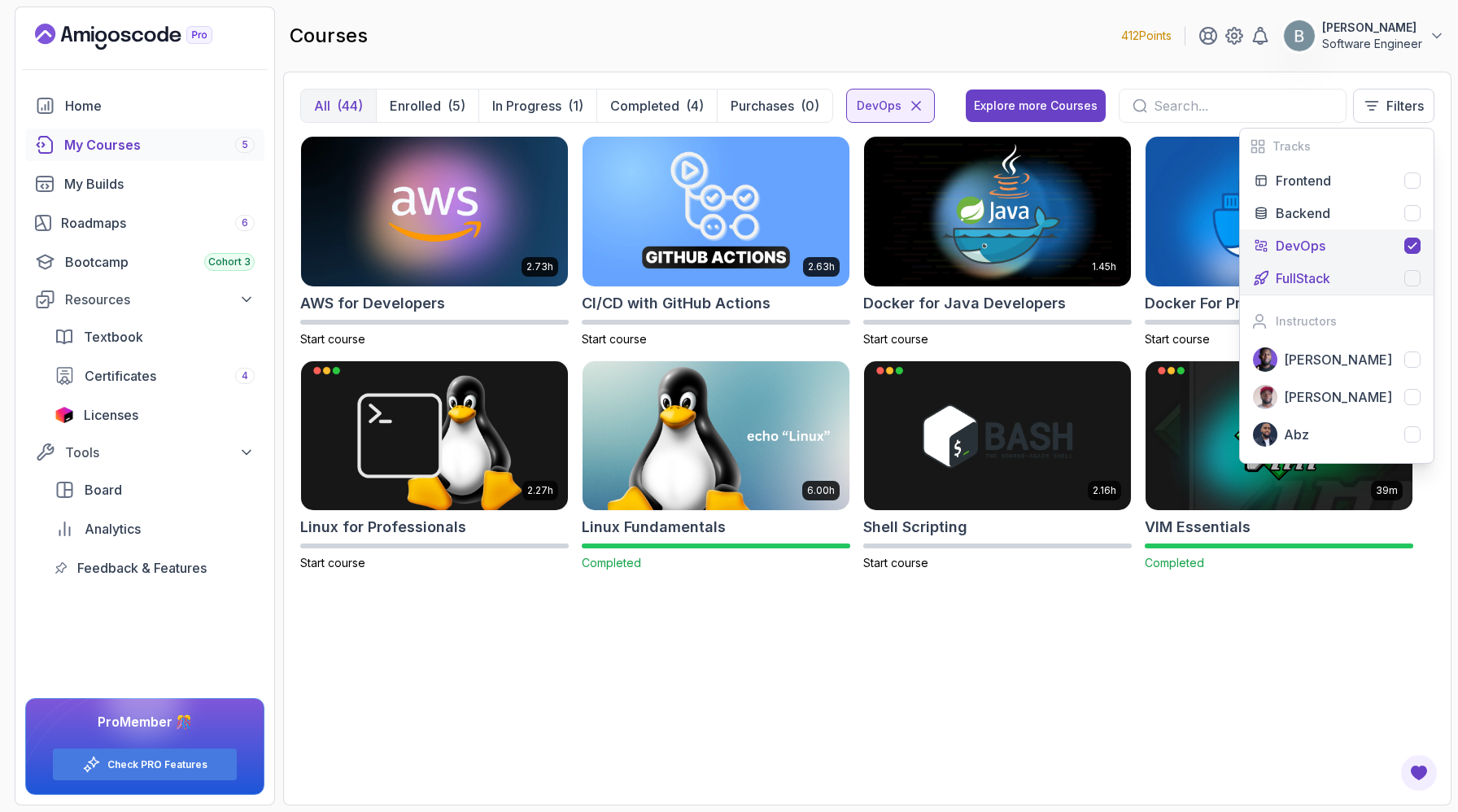 click on "FullStack" at bounding box center (1303, 278) 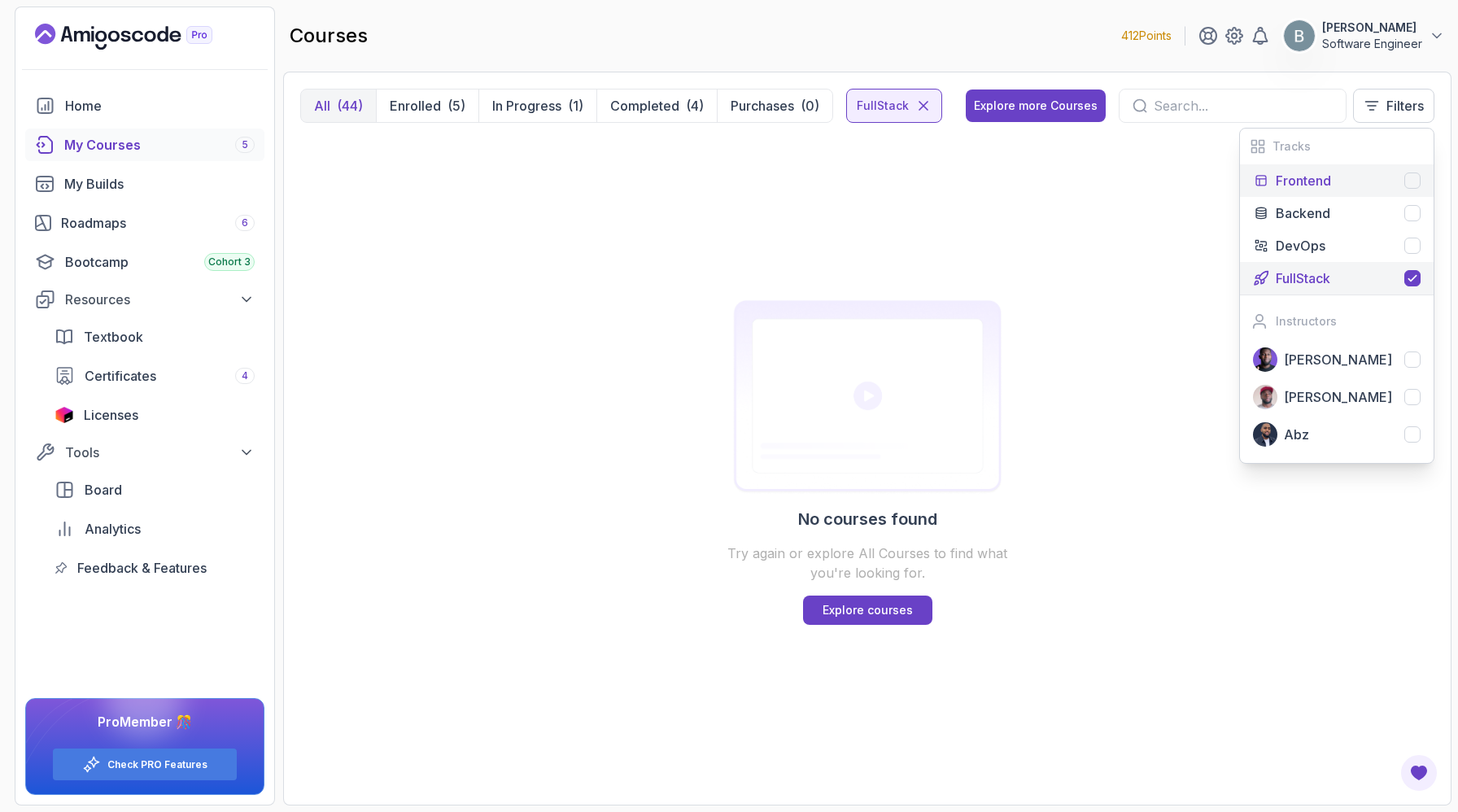 click on "Frontend" at bounding box center [1337, 181] 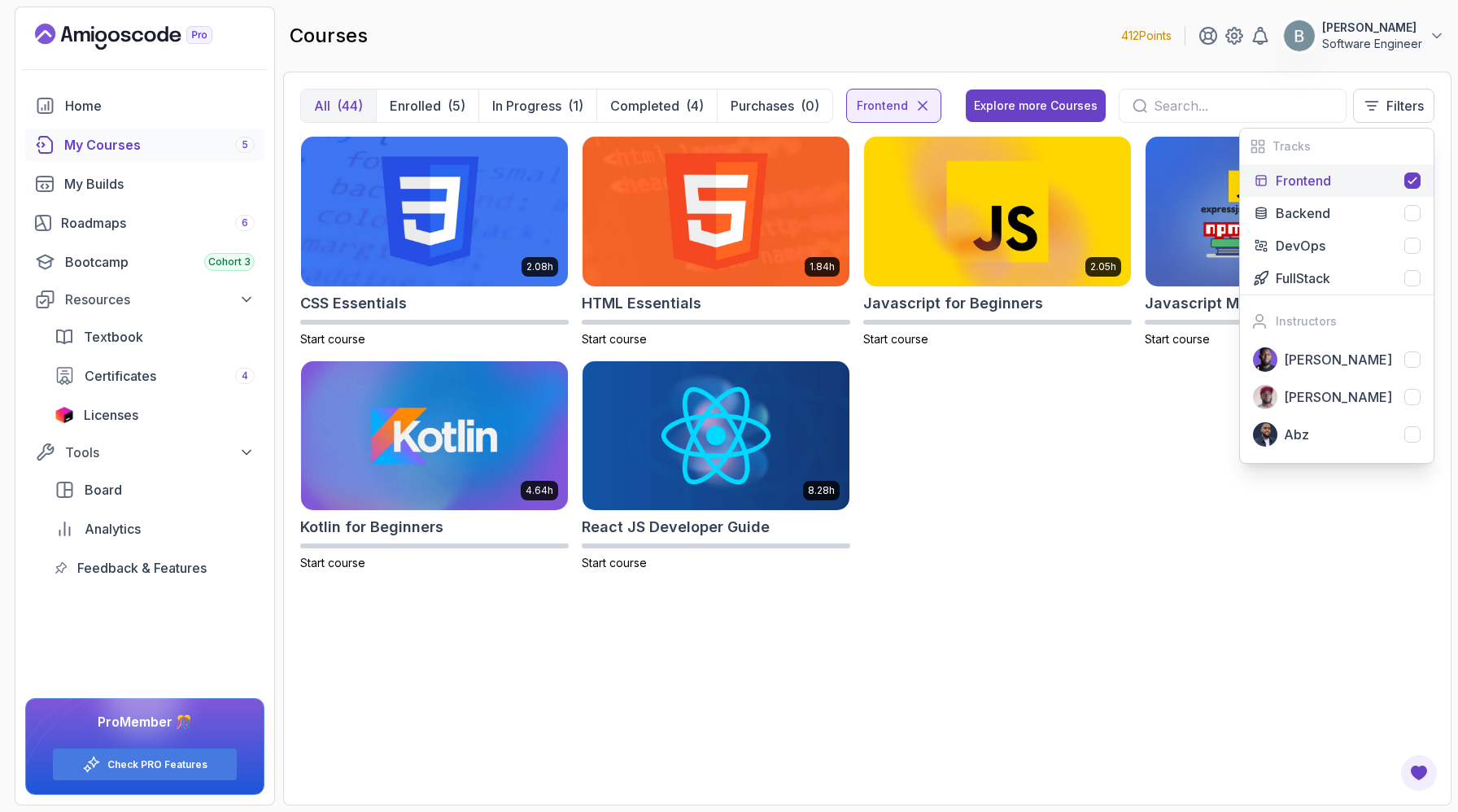 click on "Frontend" at bounding box center (1337, 181) 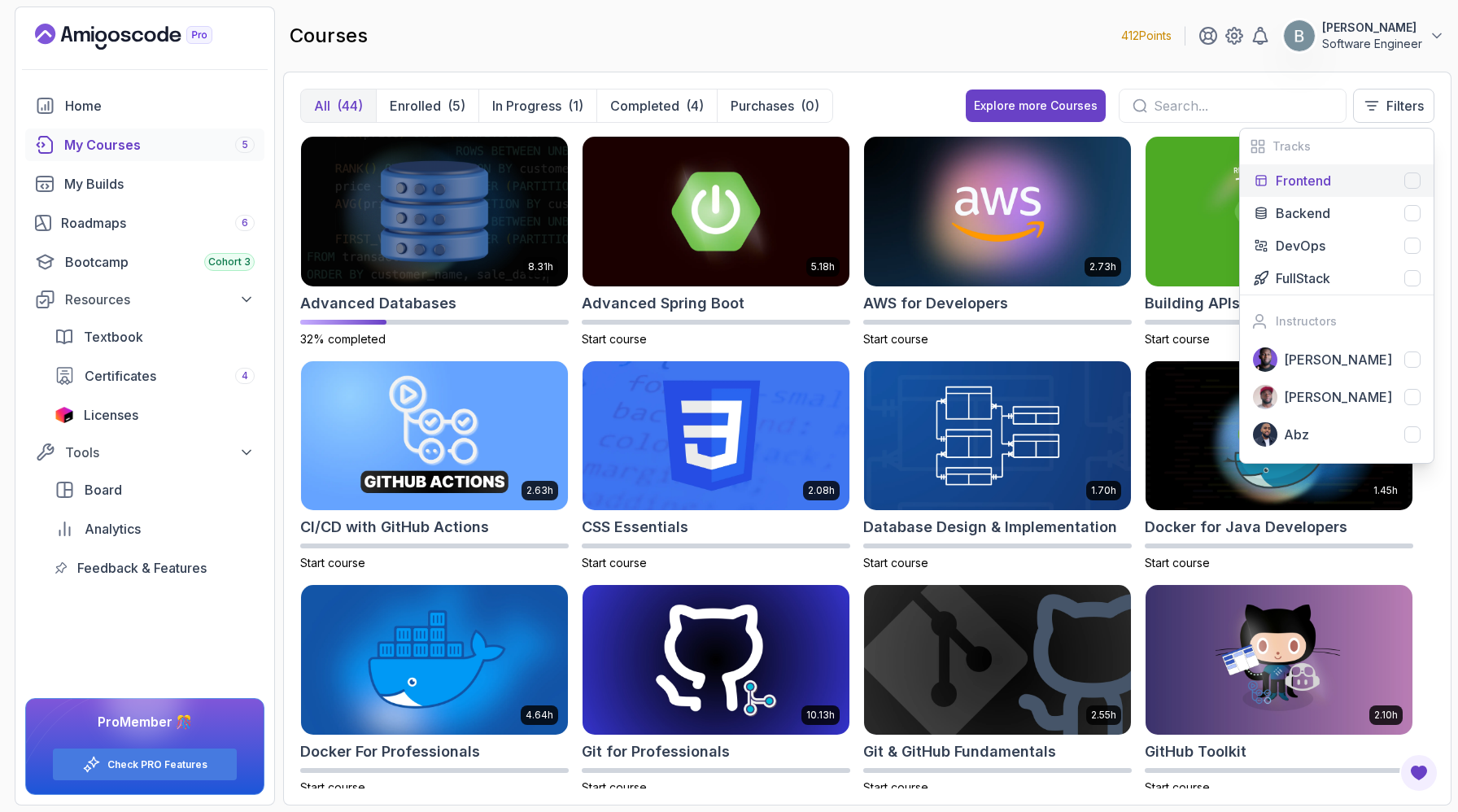 click on "Frontend" at bounding box center (1348, 181) 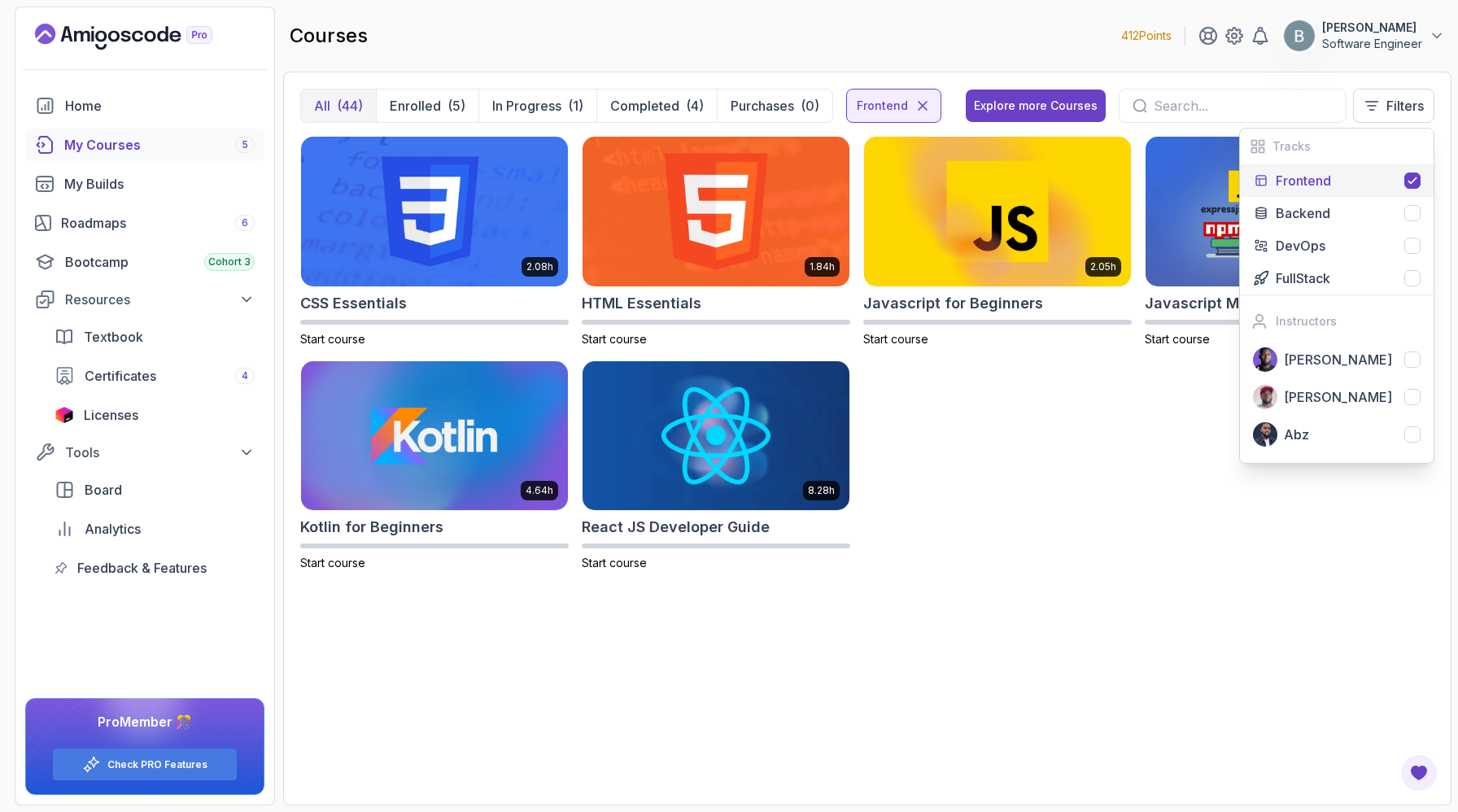 click on "Frontend" at bounding box center [1303, 181] 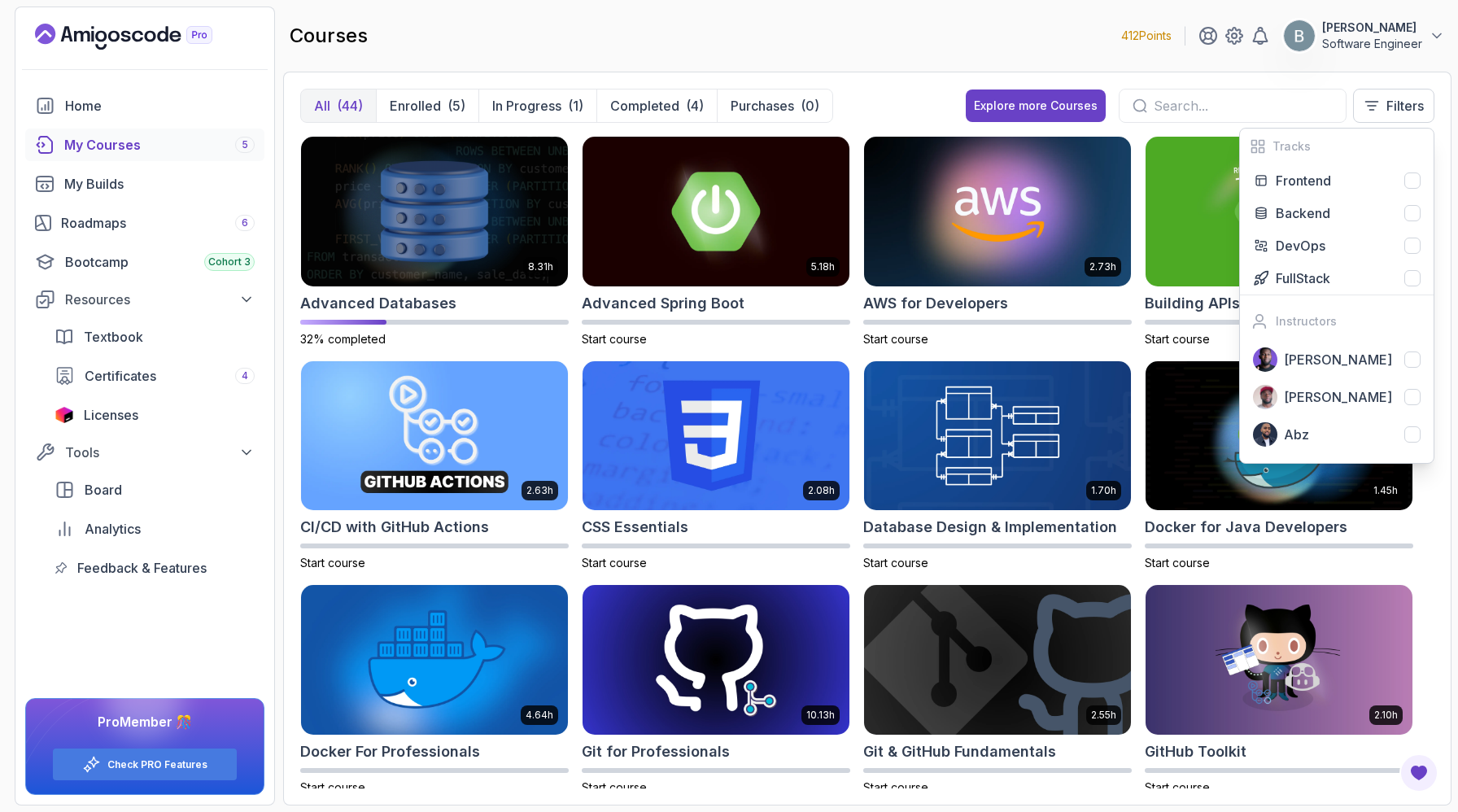 click on "8.31h Advanced Databases 32% completed 5.18h Advanced Spring Boot Start course 2.73h AWS for Developers Start course 3.30h Building APIs with Spring Boot Start course 2.63h CI/CD with GitHub Actions Start course 2.08h CSS Essentials Start course 1.70h Database Design & Implementation Start course 1.45h Docker for Java Developers Start course 4.64h Docker For Professionals Start course 10.13h Git for Professionals Start course 2.55h Git & GitHub Fundamentals Start course 2.10h GitHub Toolkit Start course 1.84h HTML Essentials Start course 5.57h IntelliJ IDEA Developer Guide Start course 1.72h Java Data Structures Start course 2.41h Java for Beginners Start course 9.18h Java for Developers Start course 1.13h Java Generics Start course 1.67h Java Integration Testing Start course 2.82h Java Object Oriented Programming Start course 26m Java Streams Essentials Start course 2.08h Java Streams Start course 1.42h Stripe Checkout Start course 38m Java Unit Testing Essentials Start course 2.75h Java Unit Testing and TDD" at bounding box center [867, 462] 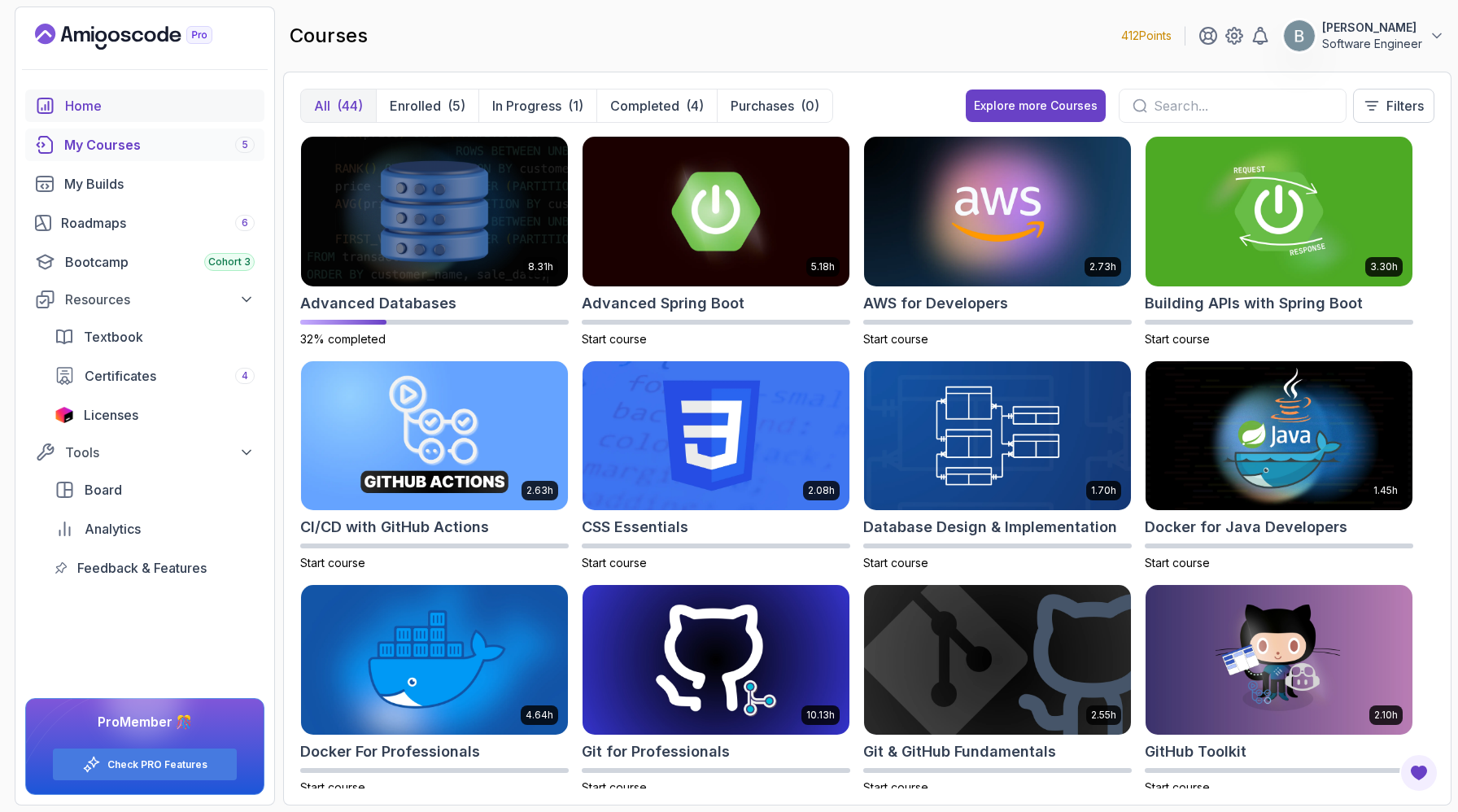 click on "Home" at bounding box center (159, 106) 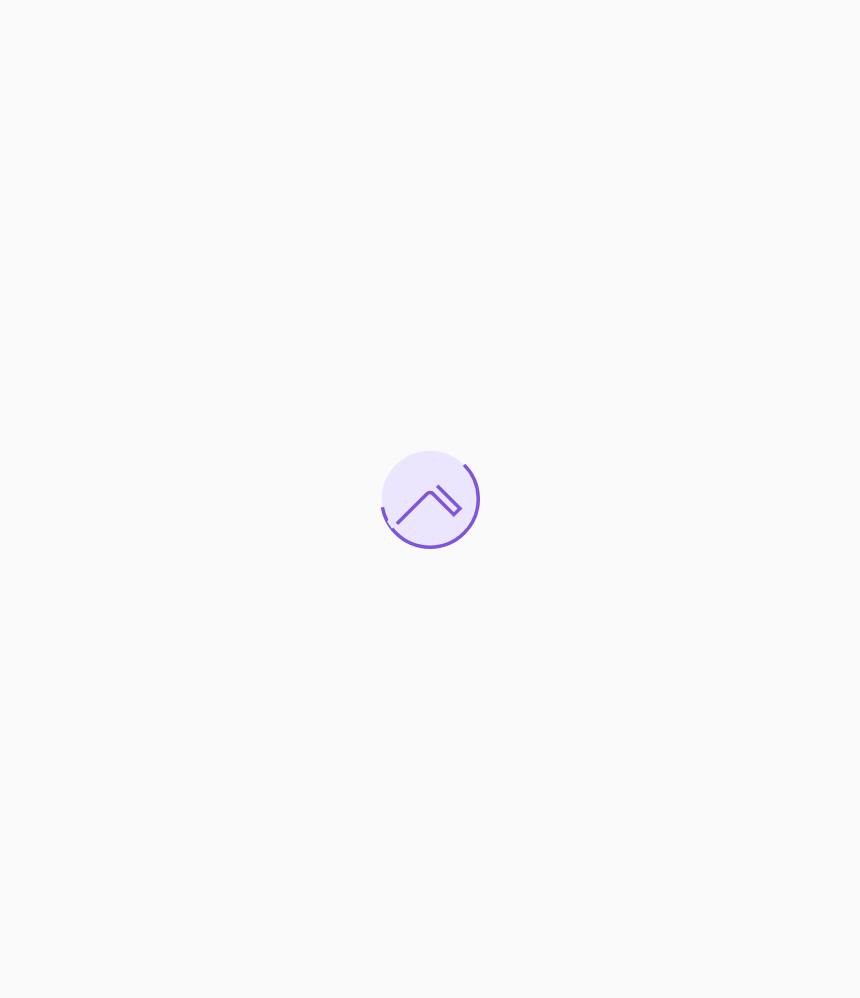scroll, scrollTop: 0, scrollLeft: 0, axis: both 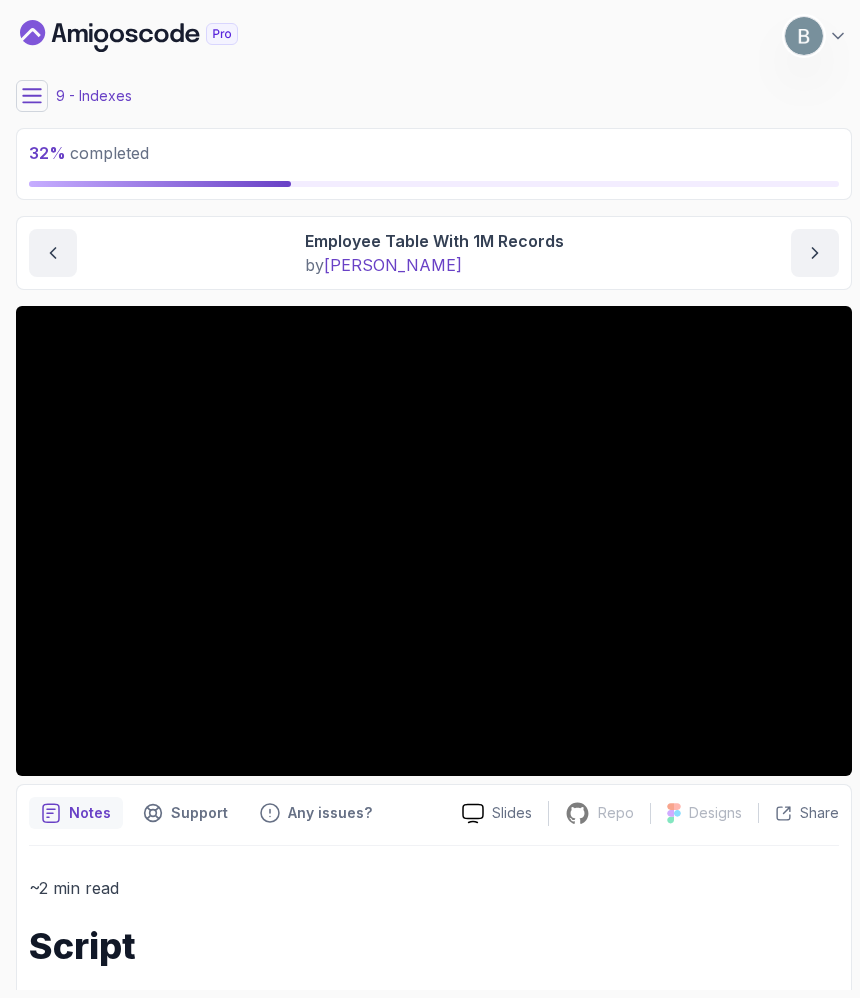 click 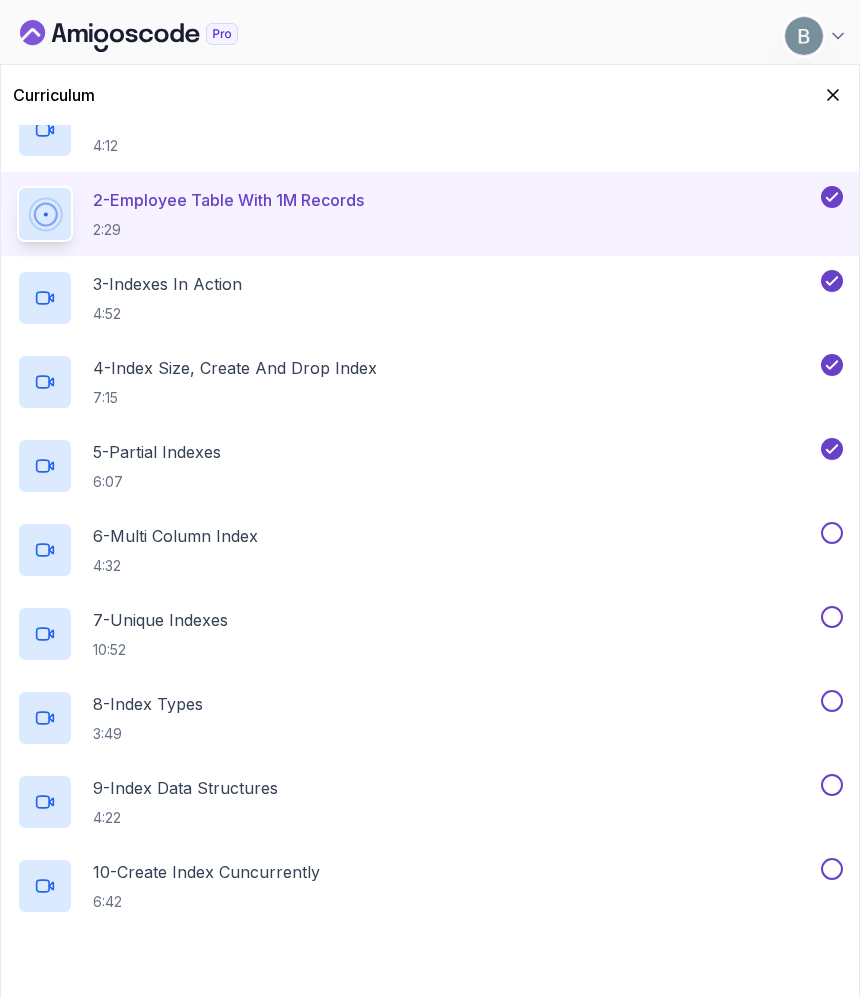 scroll, scrollTop: 607, scrollLeft: 0, axis: vertical 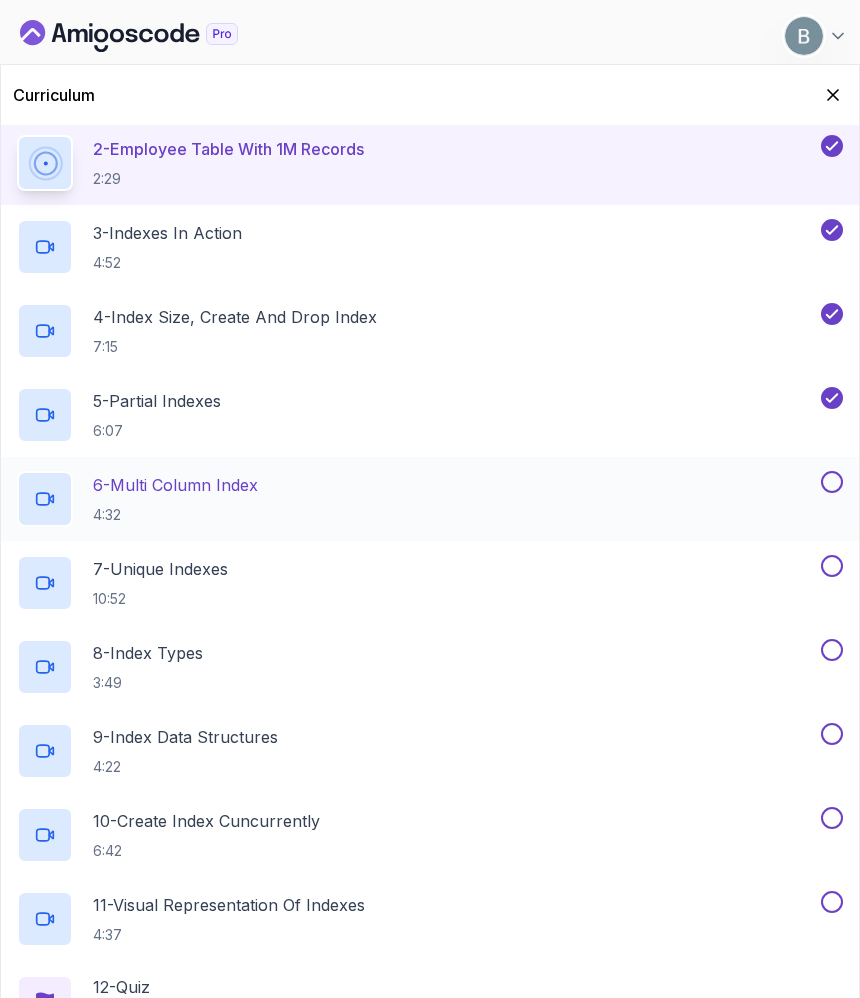 click on "6  -  Multi Column Index 4:32" at bounding box center [417, 499] 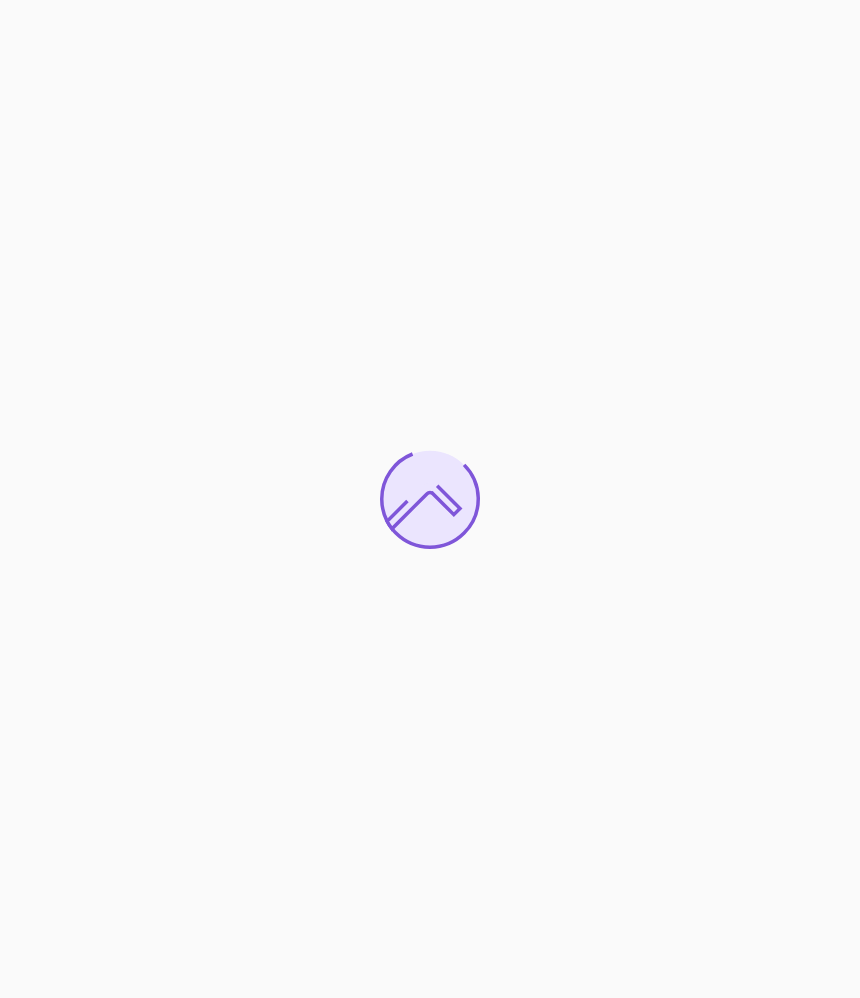scroll, scrollTop: 0, scrollLeft: 0, axis: both 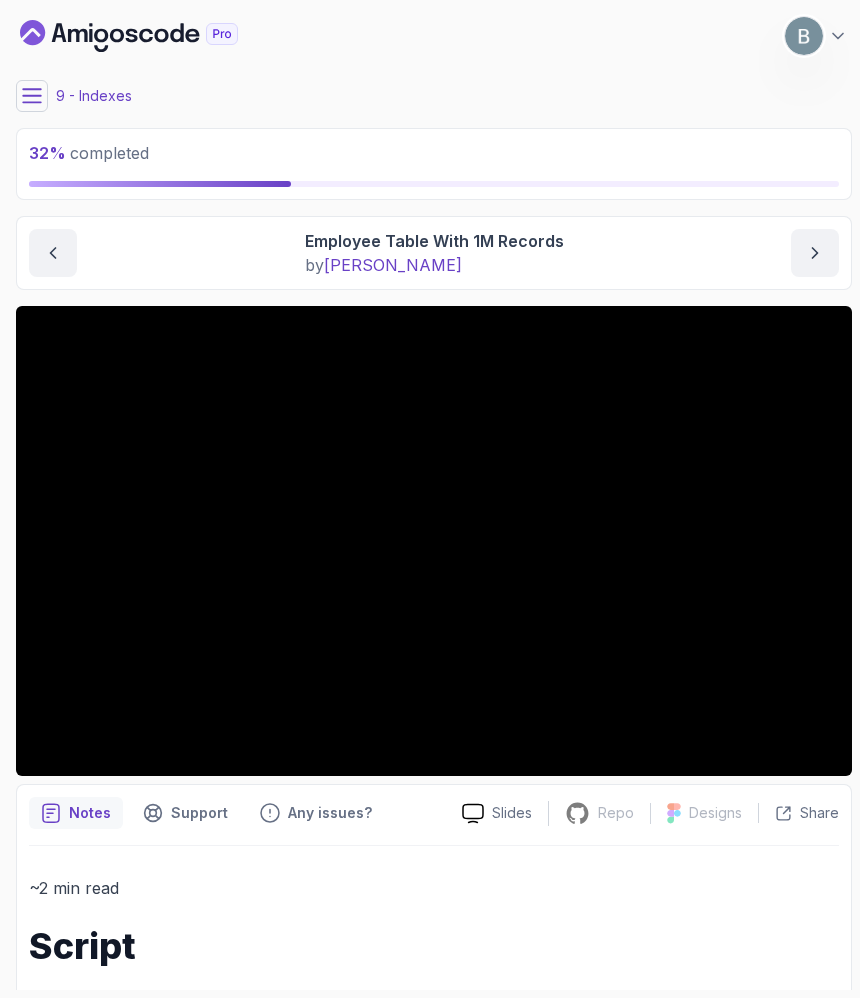 click 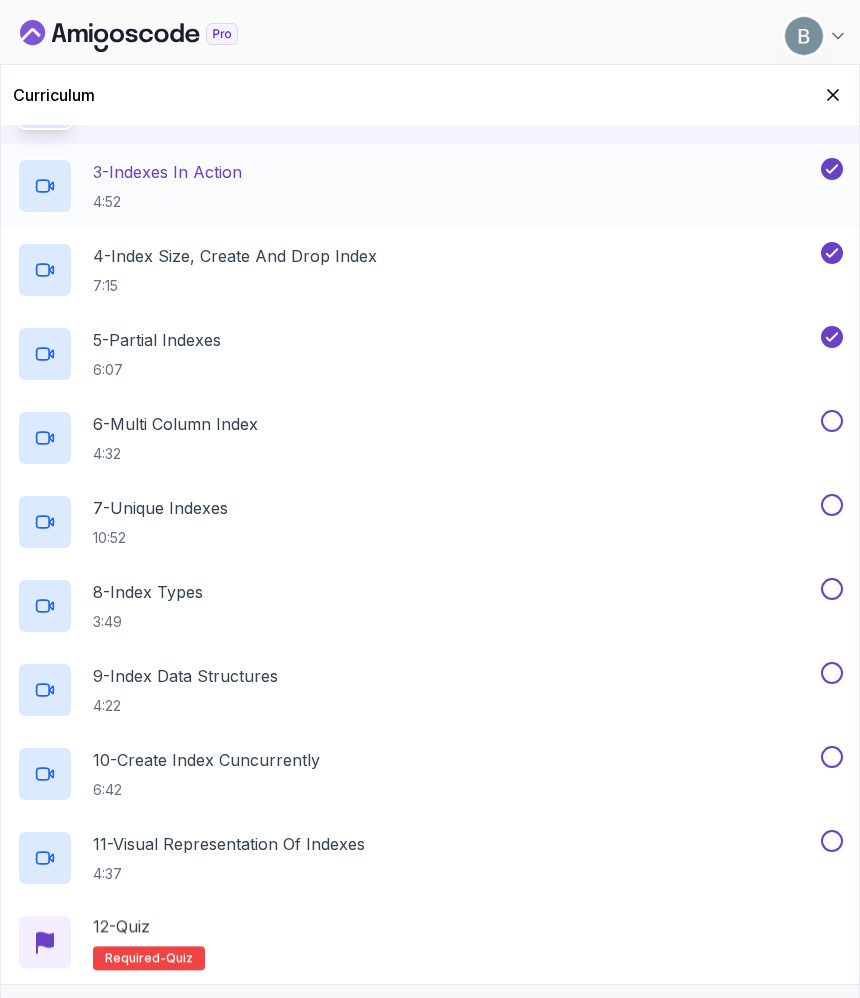 scroll, scrollTop: 667, scrollLeft: 0, axis: vertical 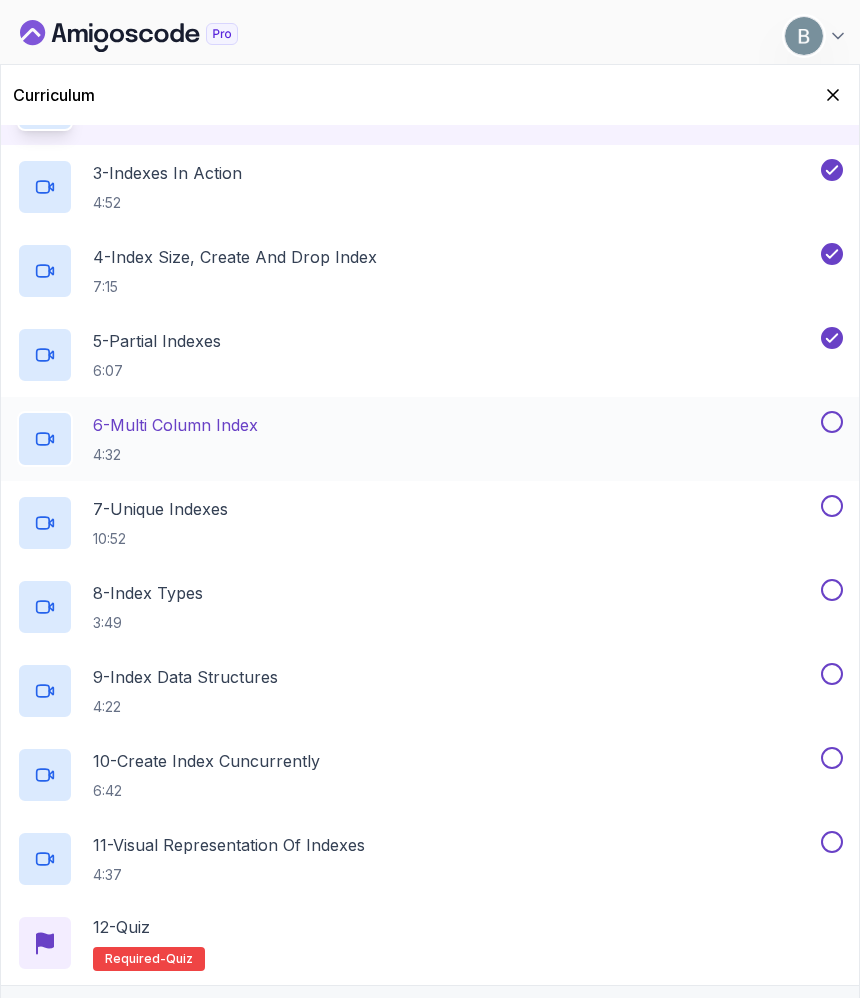 click on "6  -  Multi Column Index 4:32" at bounding box center (417, 439) 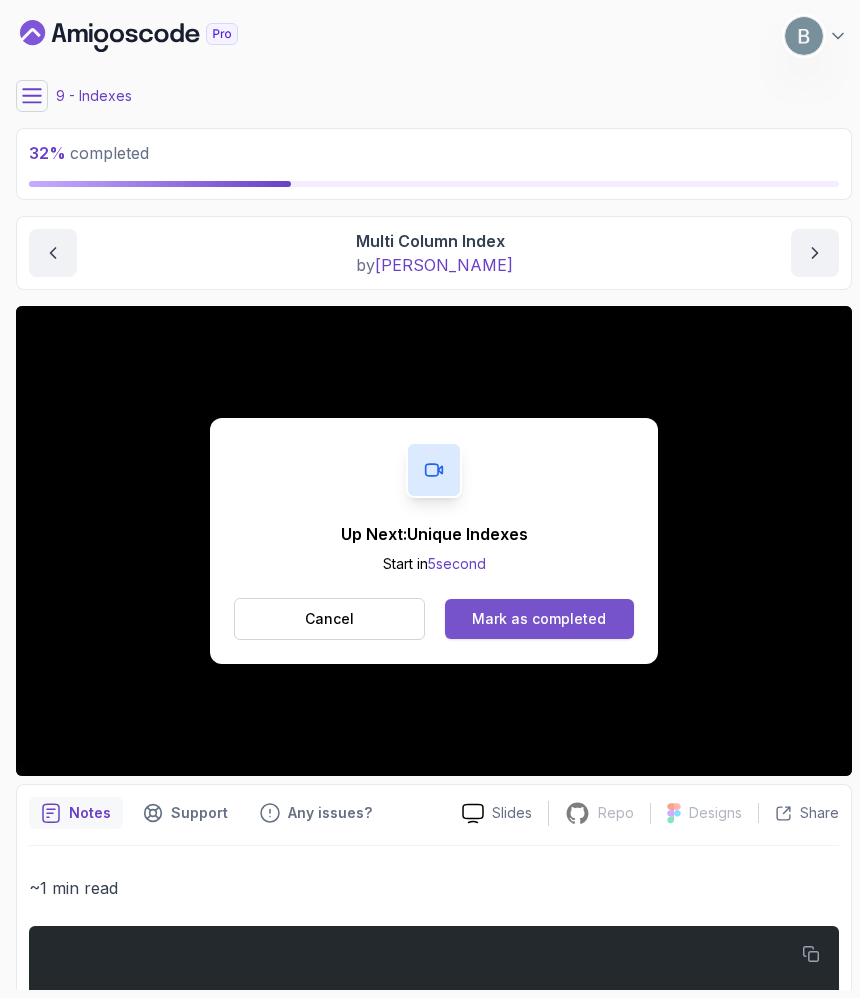 click on "Mark as completed" at bounding box center (539, 619) 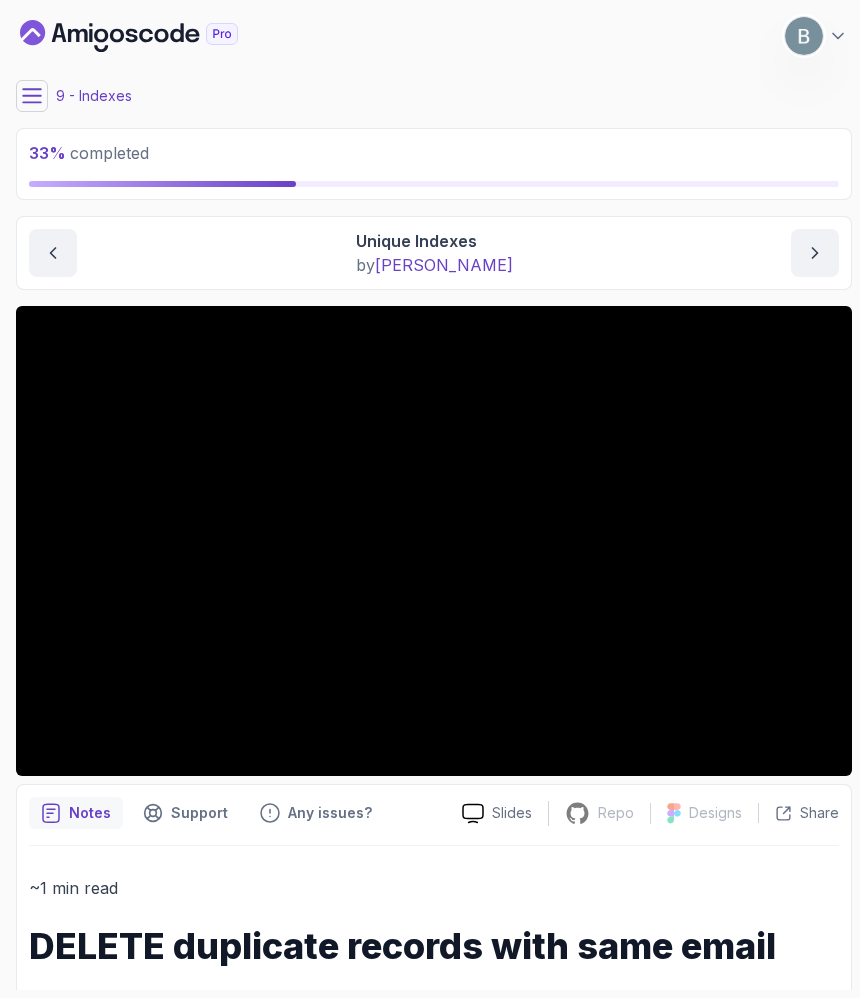 scroll, scrollTop: 0, scrollLeft: 0, axis: both 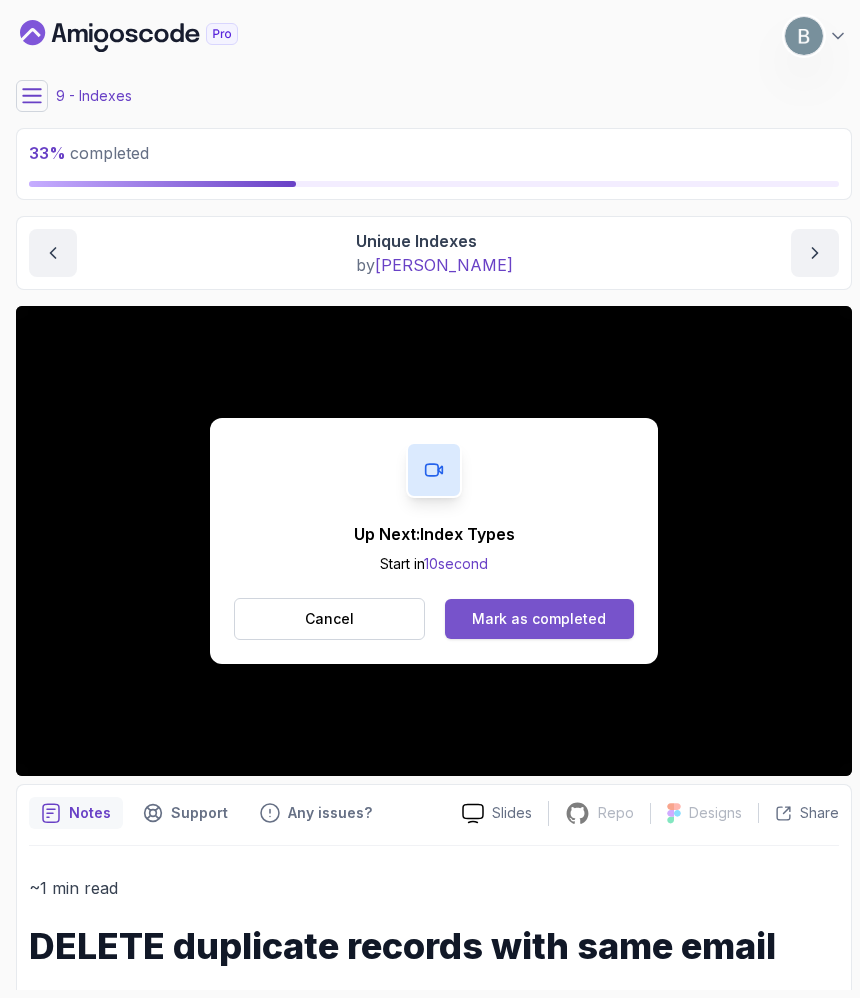 click on "Mark as completed" at bounding box center [539, 619] 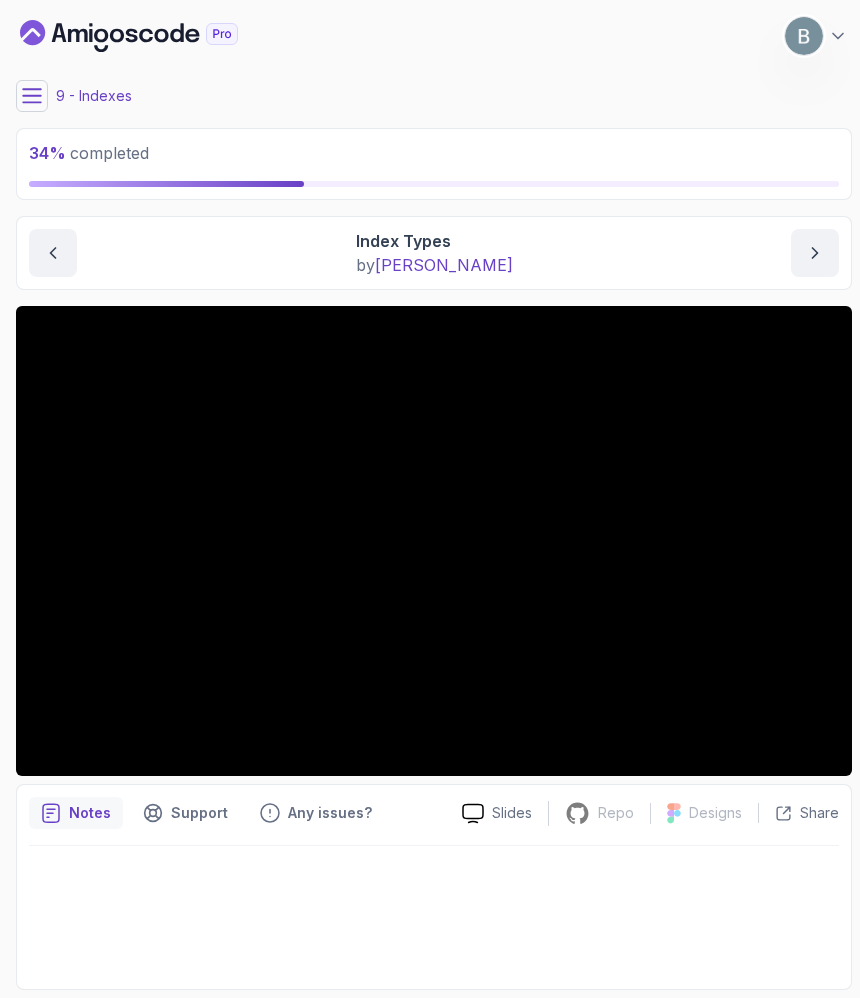 scroll, scrollTop: 58, scrollLeft: 0, axis: vertical 